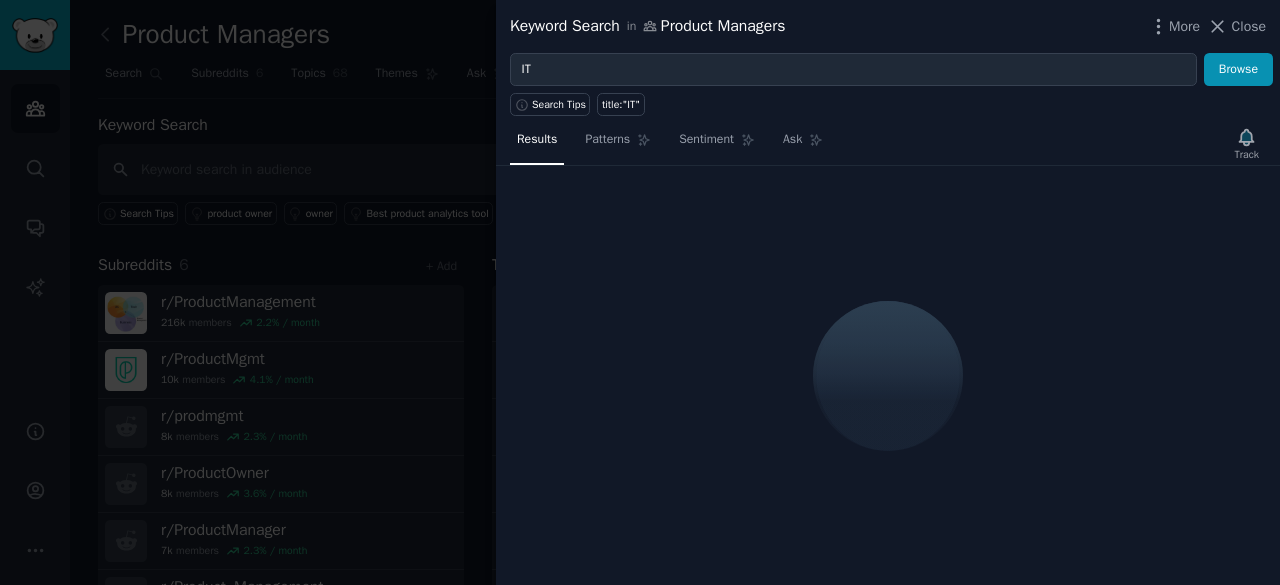 scroll, scrollTop: 0, scrollLeft: 0, axis: both 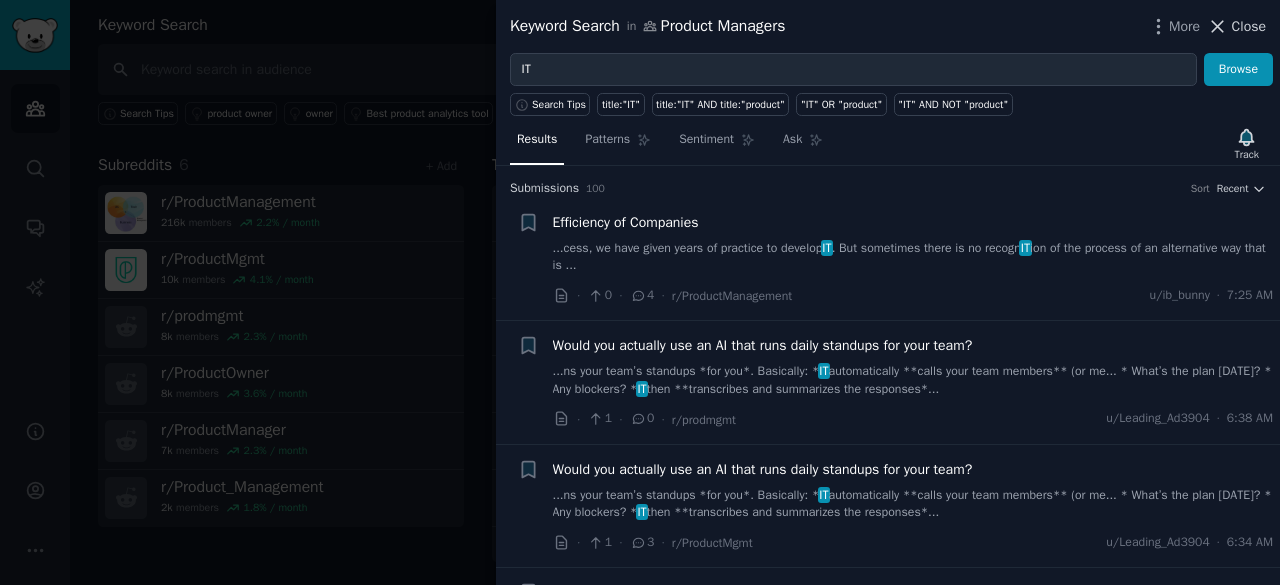 click on "Close" at bounding box center [1249, 26] 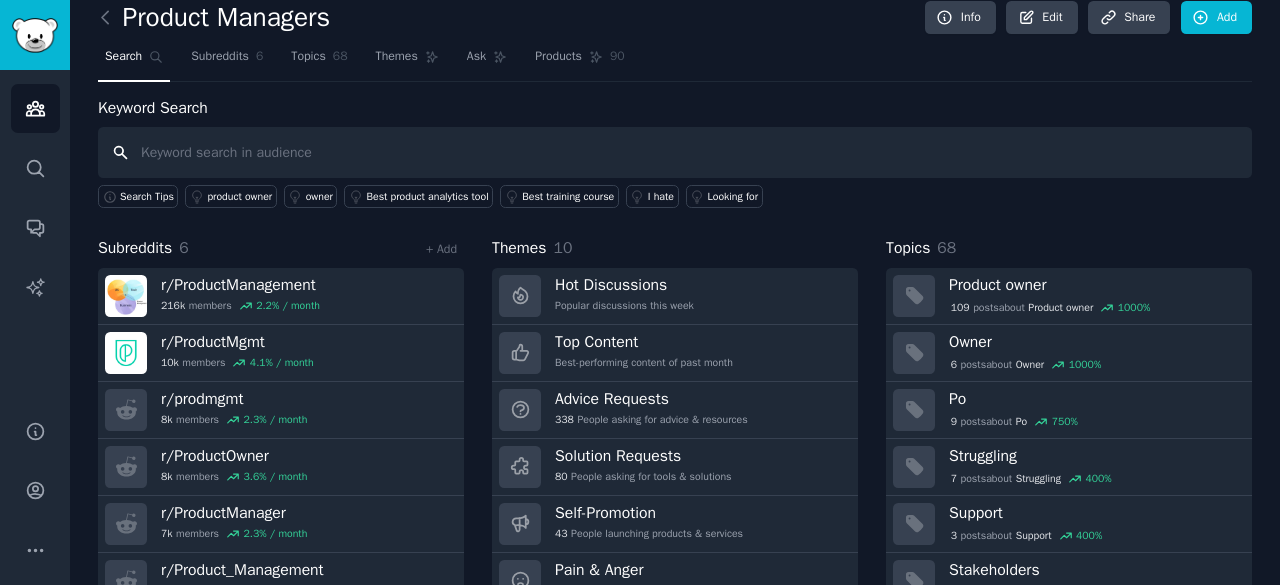 scroll, scrollTop: 0, scrollLeft: 0, axis: both 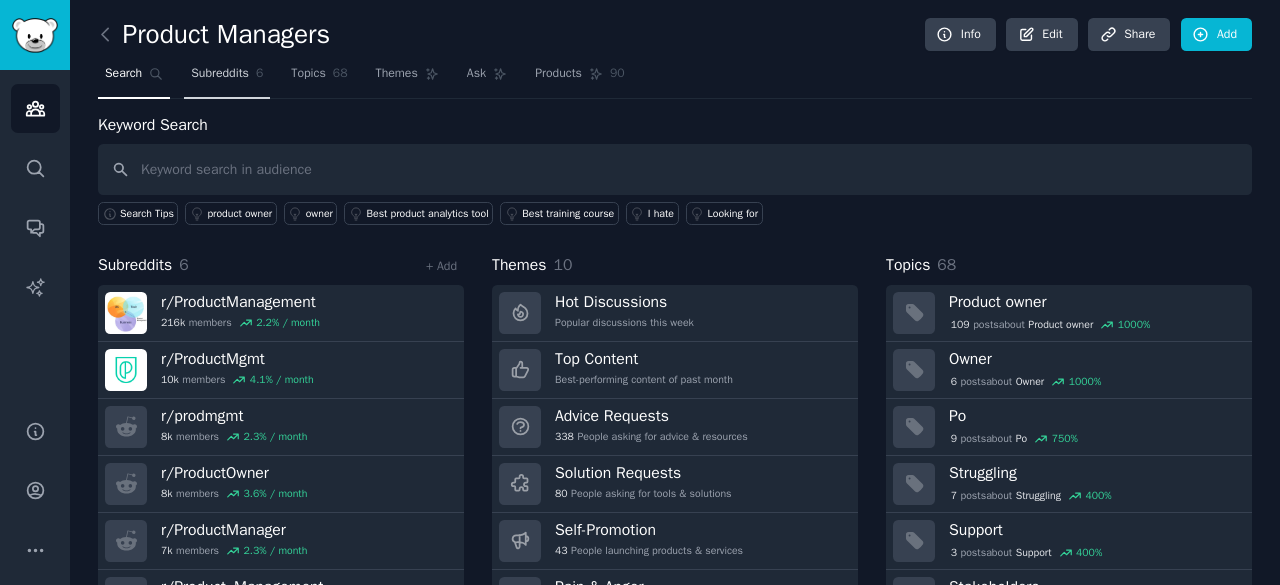 click on "Subreddits 6" at bounding box center (227, 78) 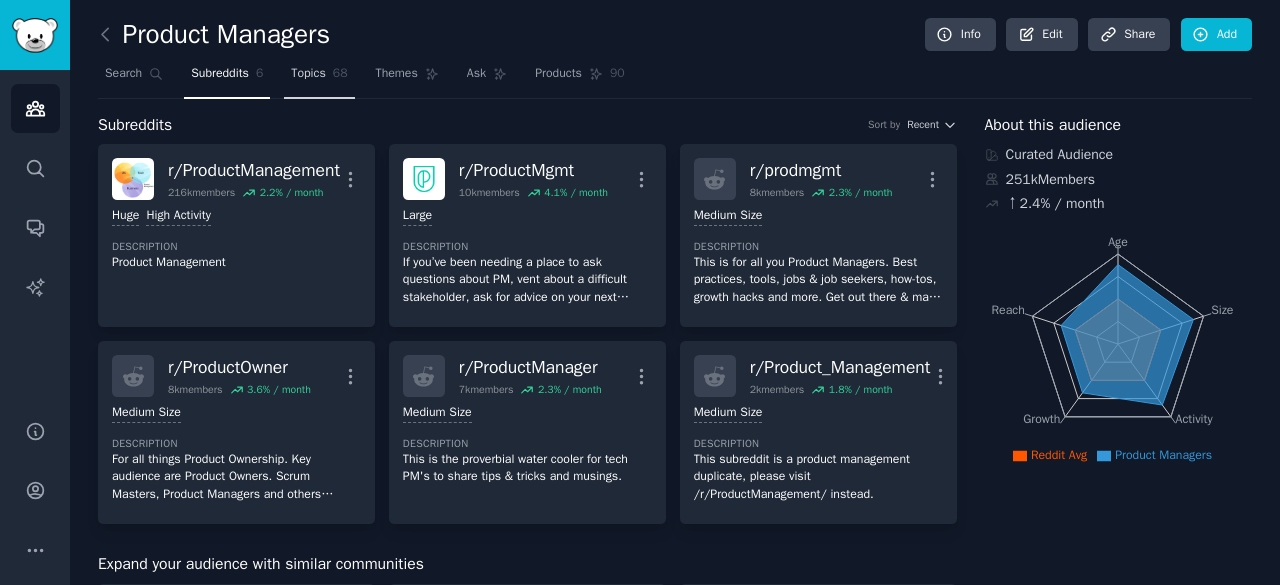 click on "Topics" at bounding box center (308, 74) 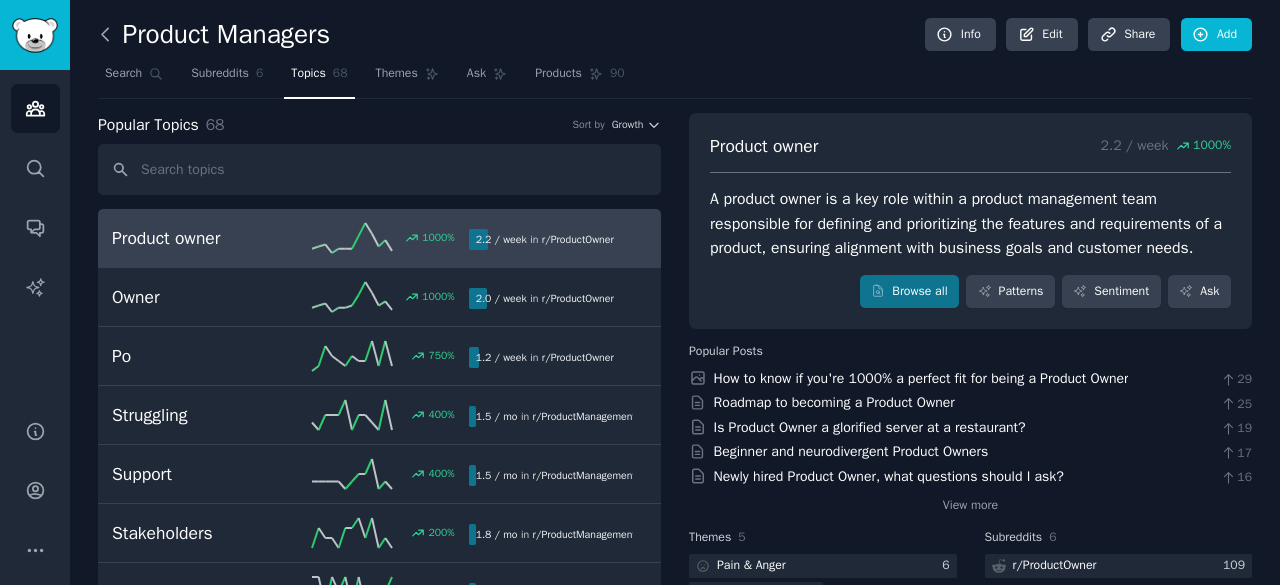 click 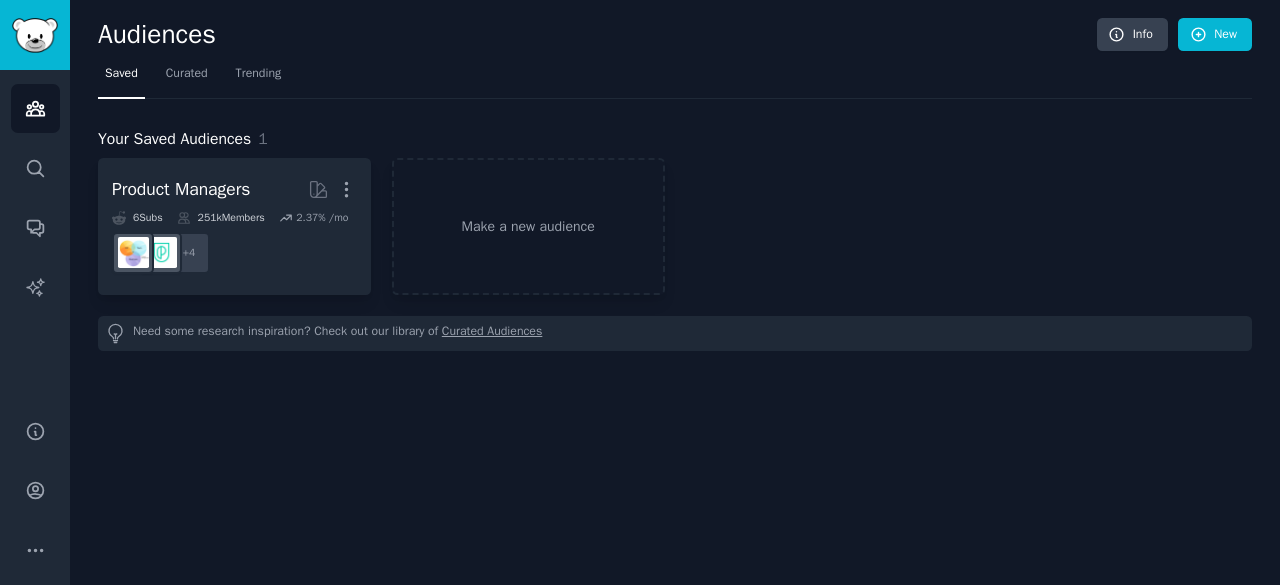 click on "Audiences" at bounding box center [597, 35] 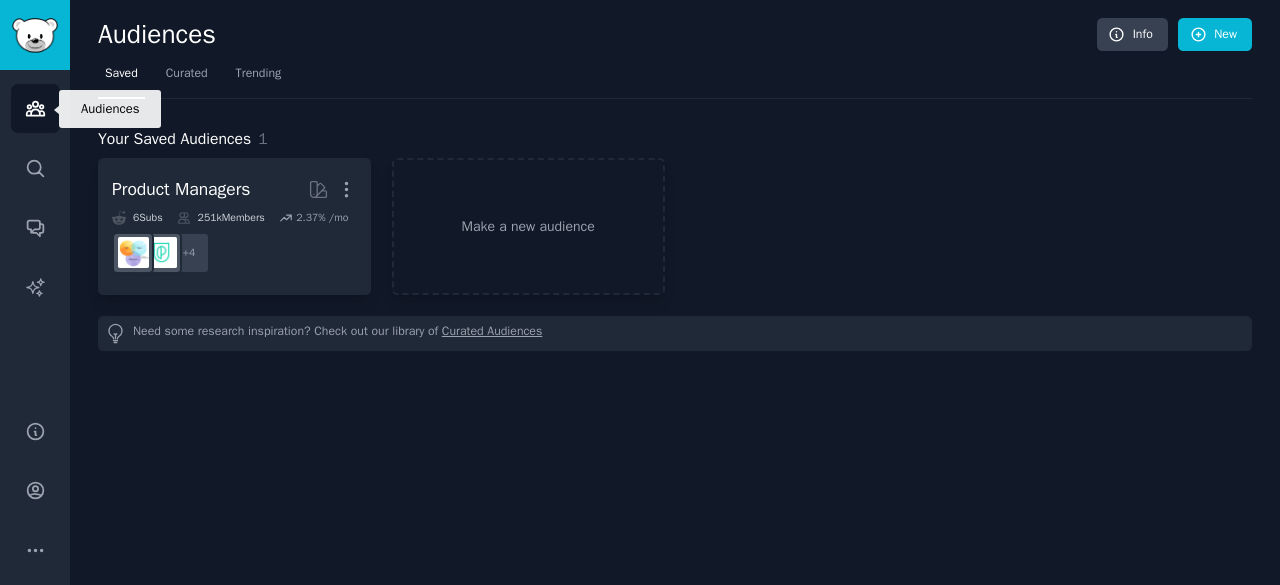 click 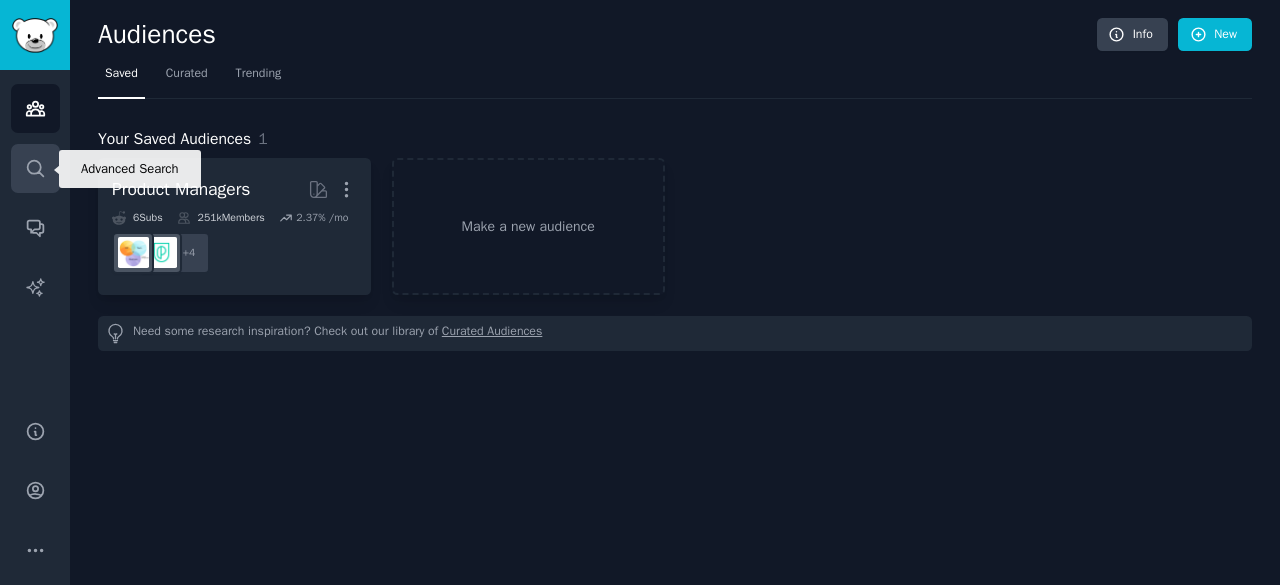 click 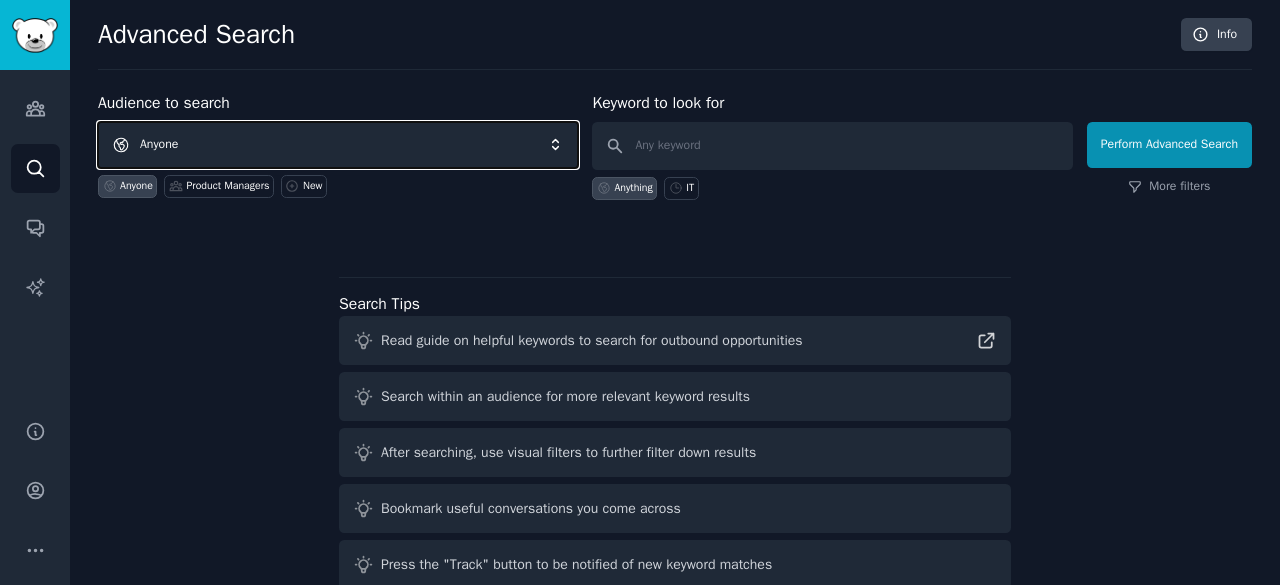 click on "Anyone" at bounding box center (338, 145) 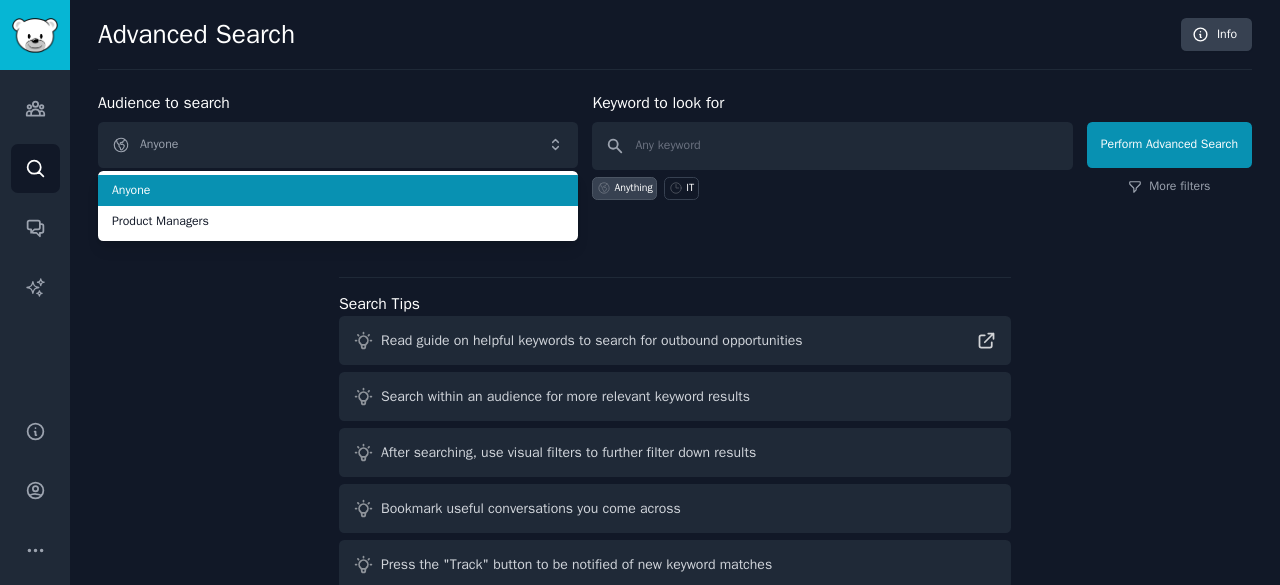 click on "Advanced Search Info" at bounding box center (675, 44) 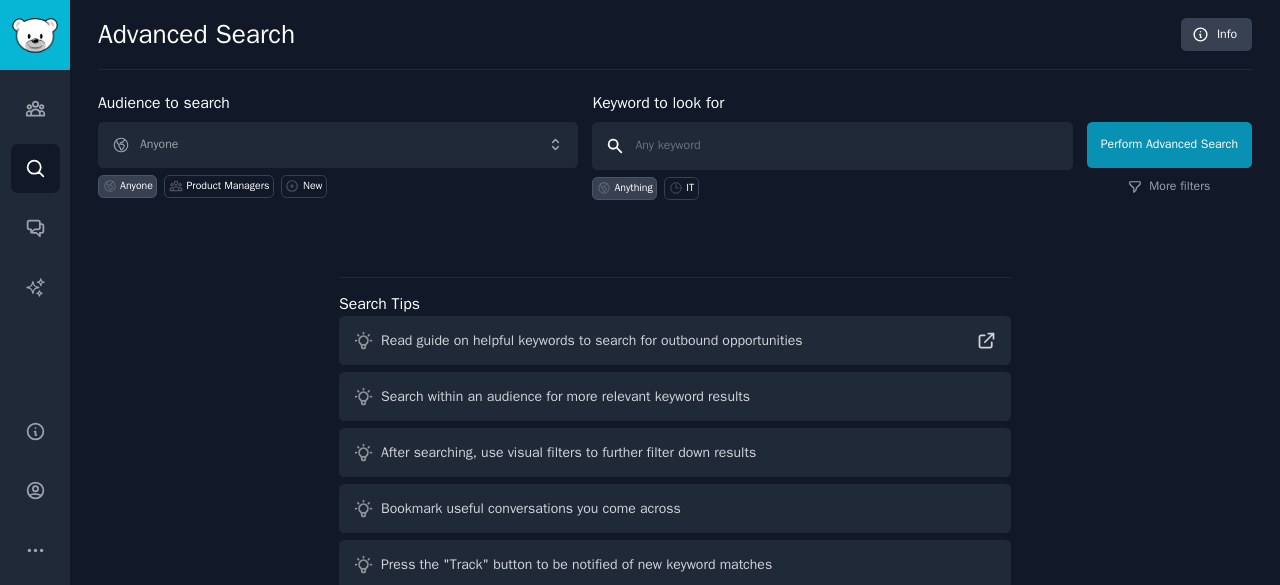 click at bounding box center [832, 146] 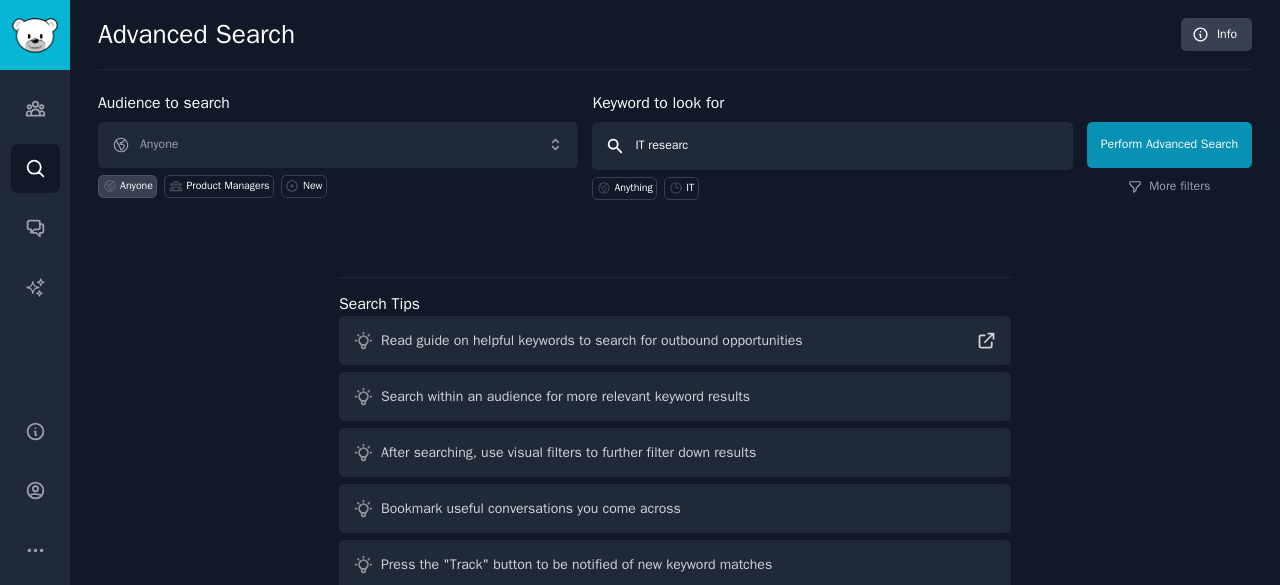 type on "IT research" 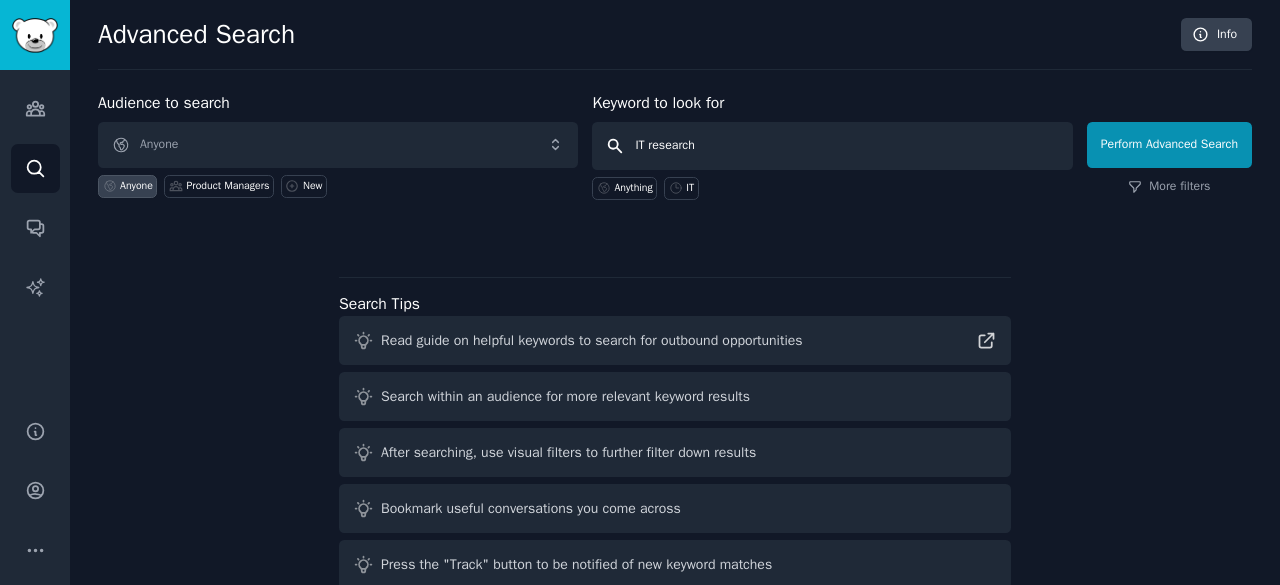 click on "Perform Advanced Search" at bounding box center (1169, 145) 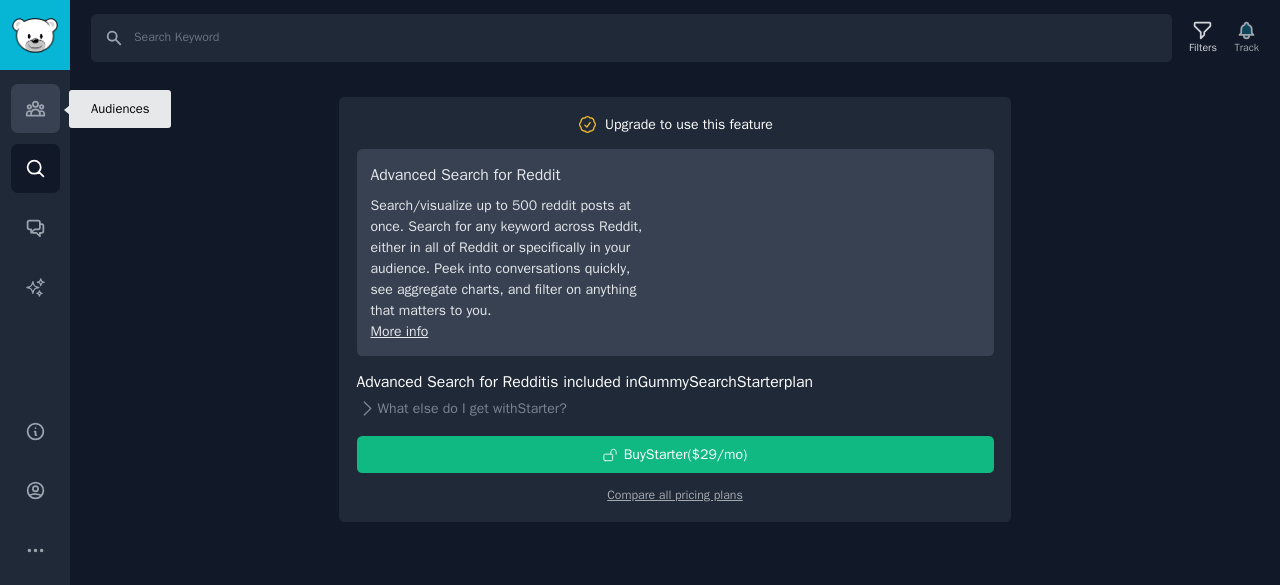 click 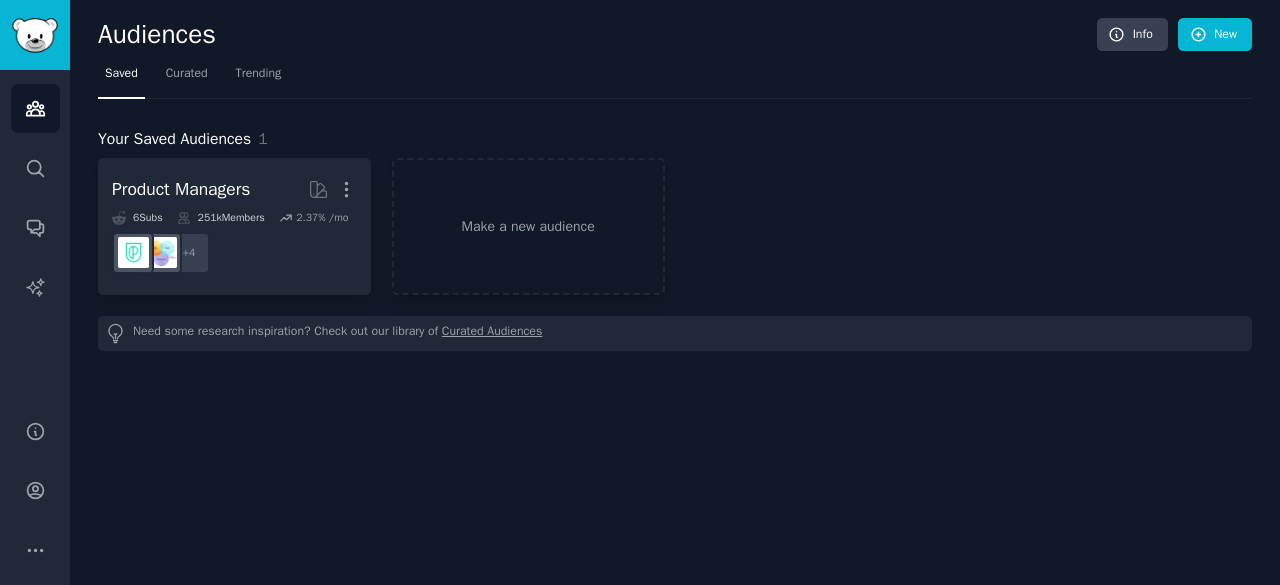 click on "Saved" at bounding box center (121, 74) 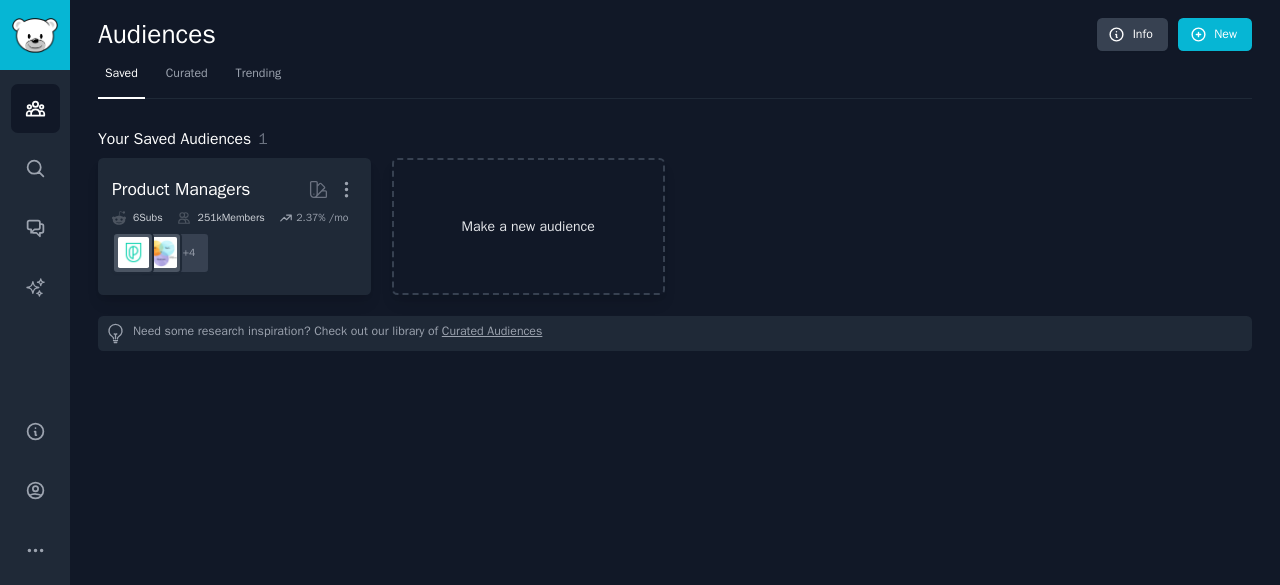 click on "Make a new audience" at bounding box center [528, 226] 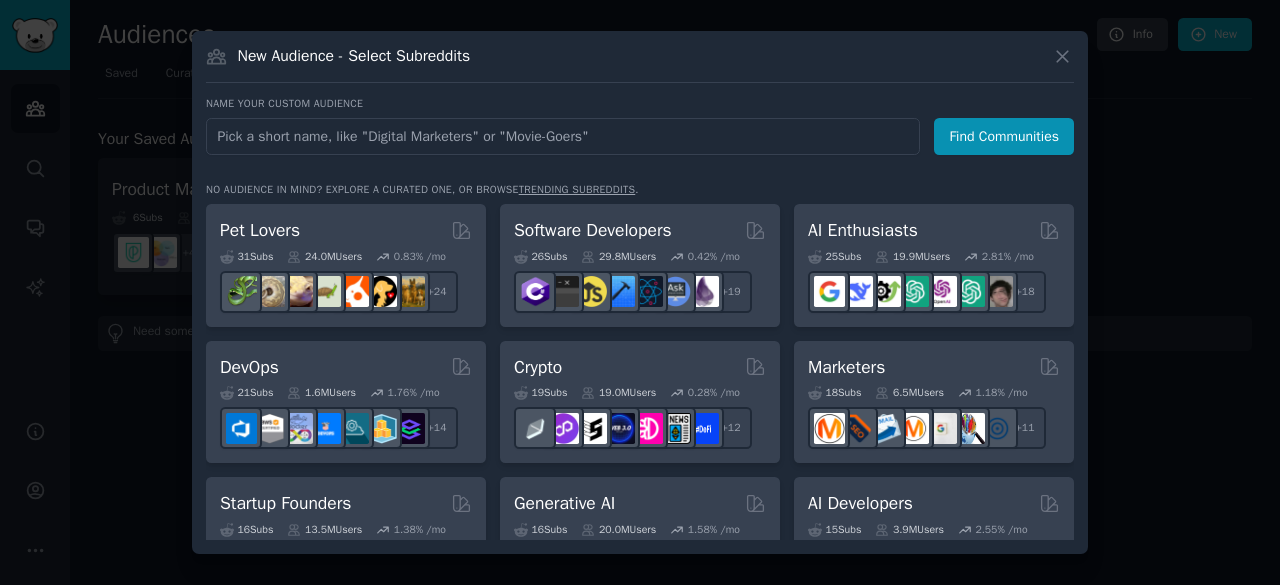 drag, startPoint x: 1155, startPoint y: 373, endPoint x: 1130, endPoint y: 557, distance: 185.6906 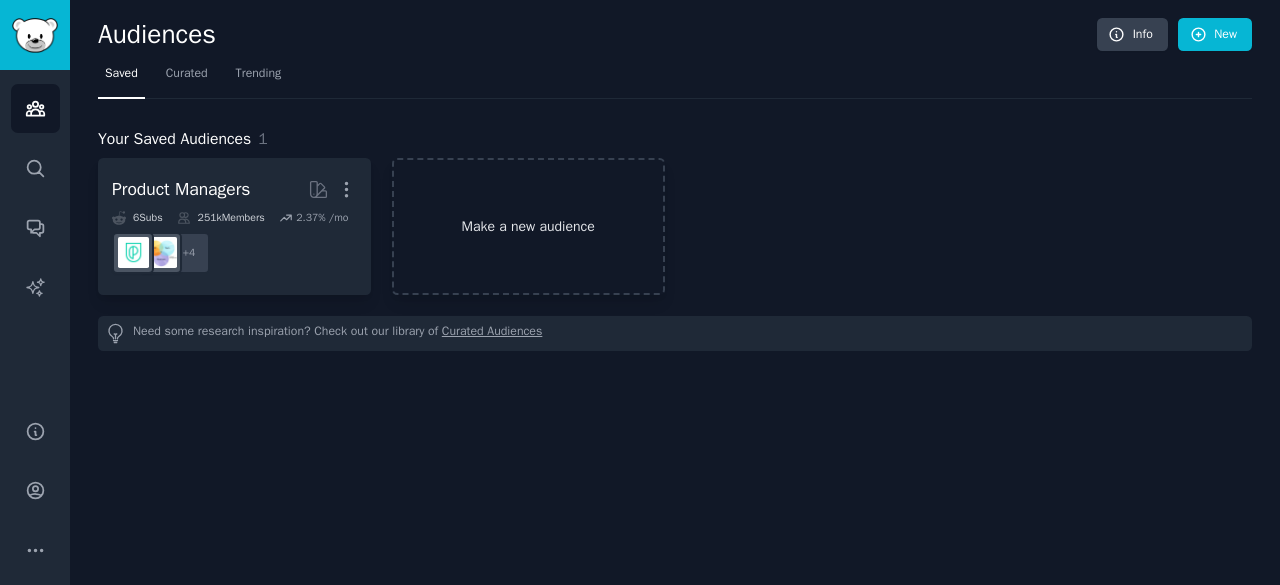 click on "Make a new audience" at bounding box center [528, 226] 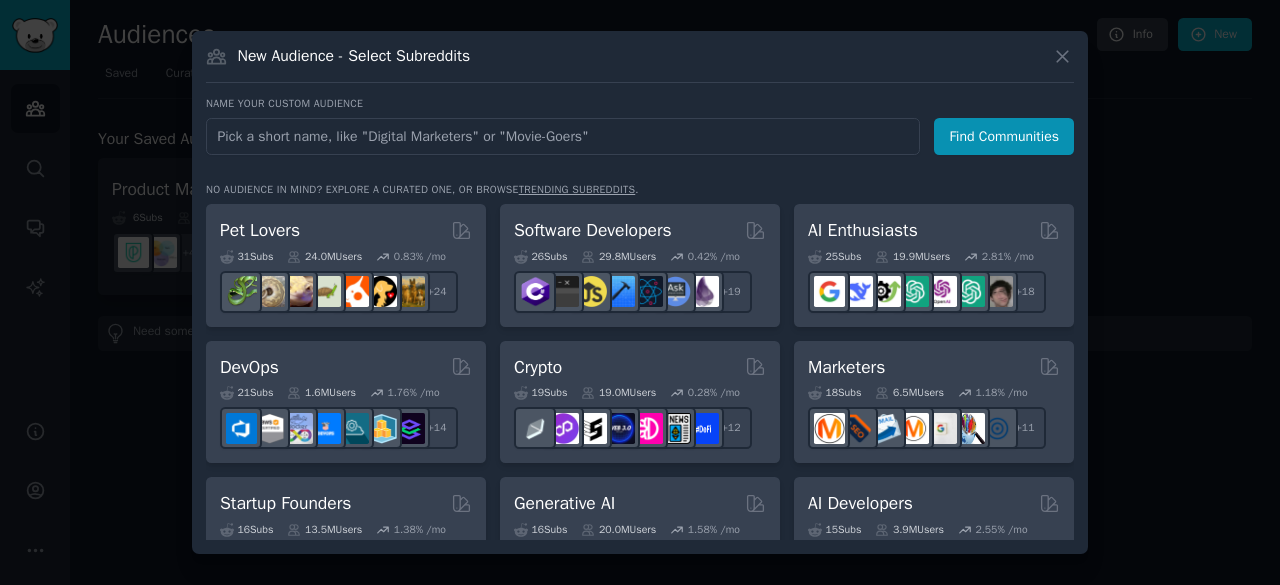 click at bounding box center (563, 136) 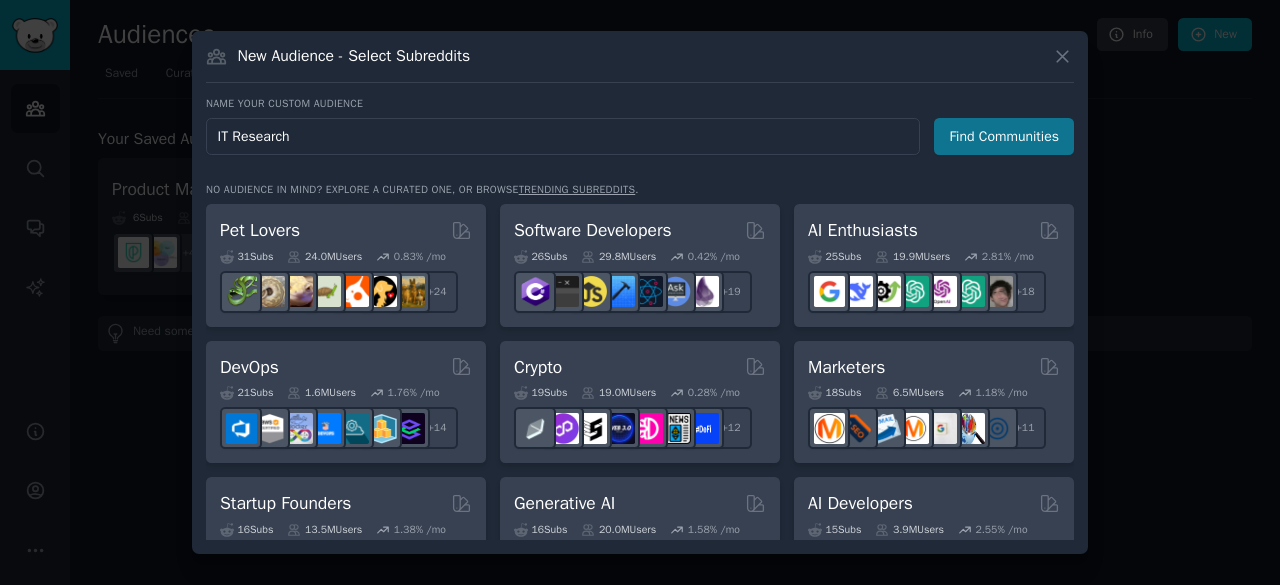 type on "IT Research" 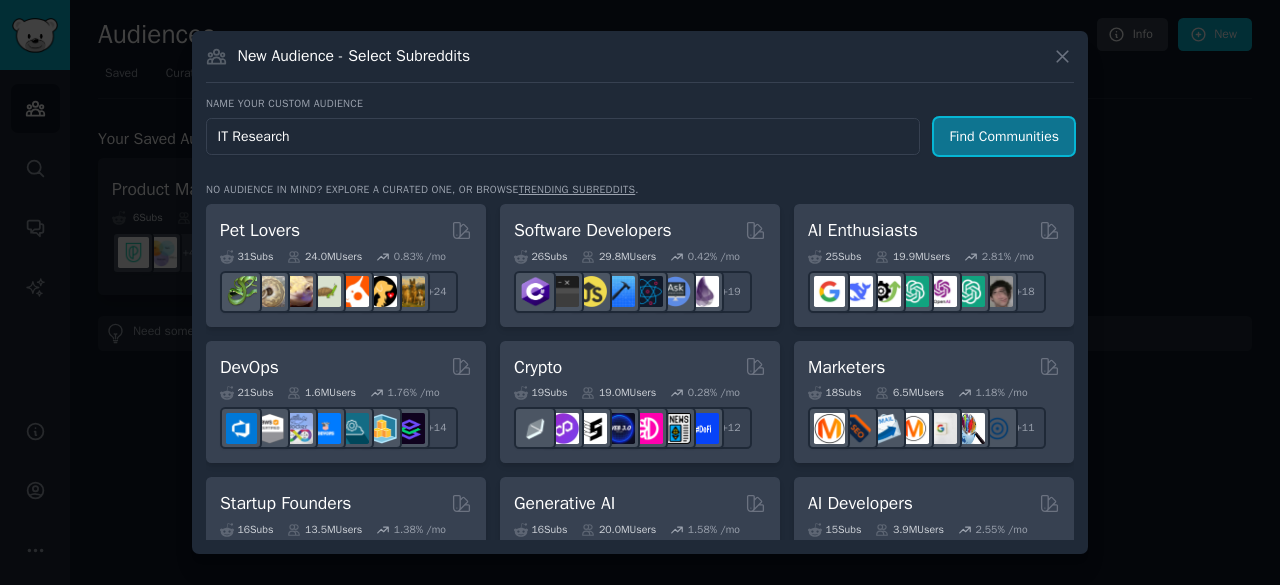 click on "Find Communities" at bounding box center (1004, 136) 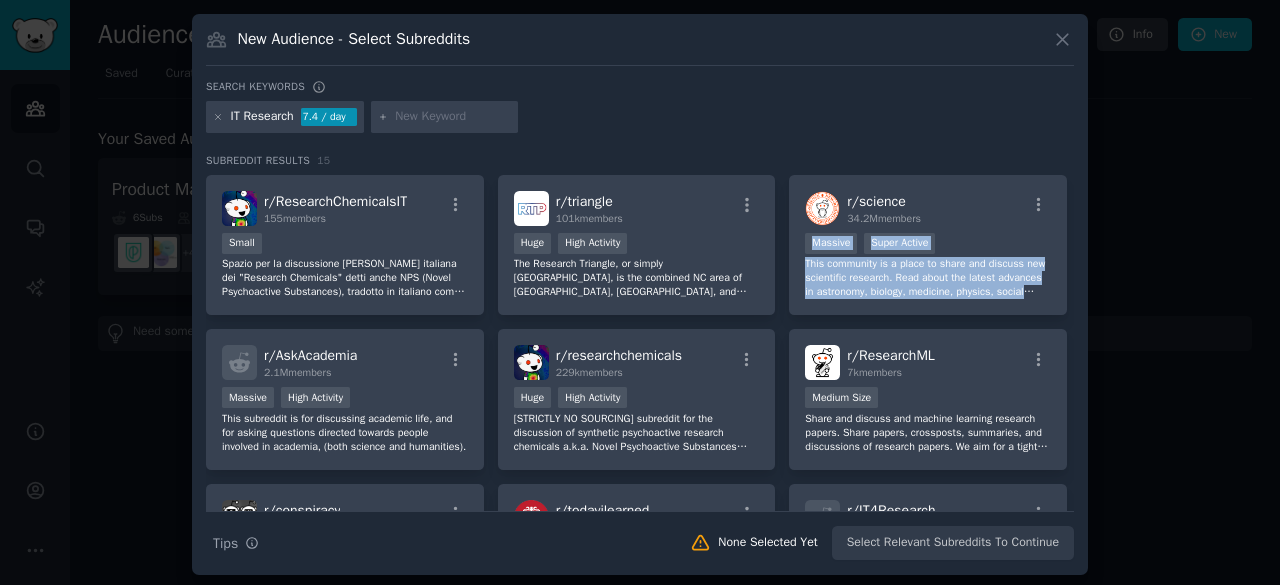 drag, startPoint x: 1071, startPoint y: 224, endPoint x: 1076, endPoint y: 293, distance: 69.18092 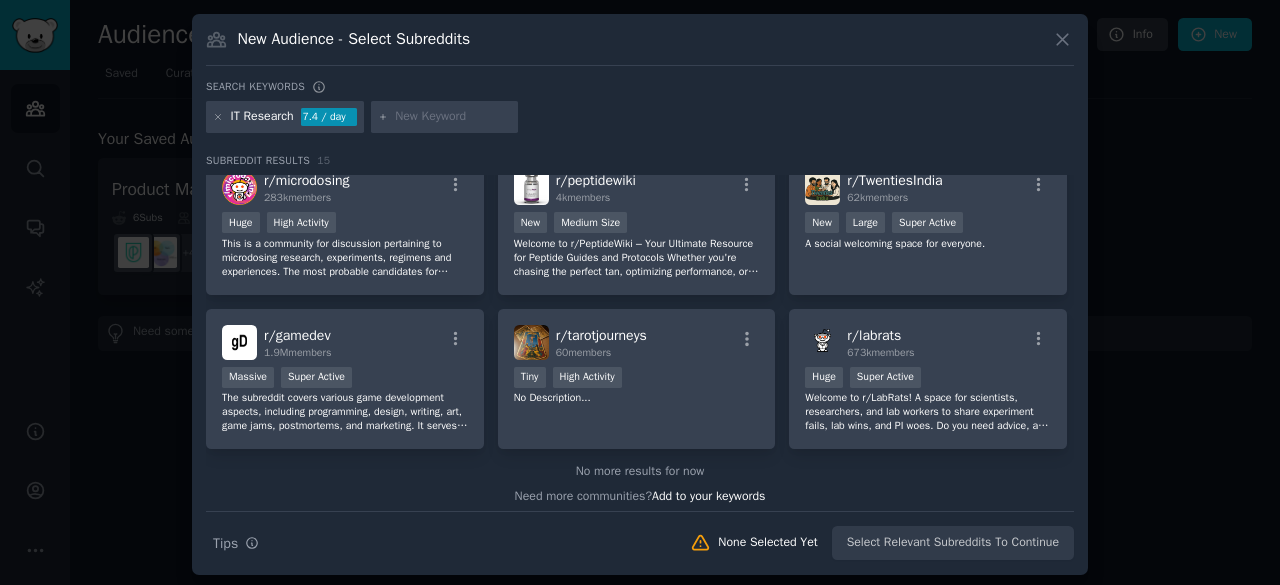 scroll, scrollTop: 492, scrollLeft: 0, axis: vertical 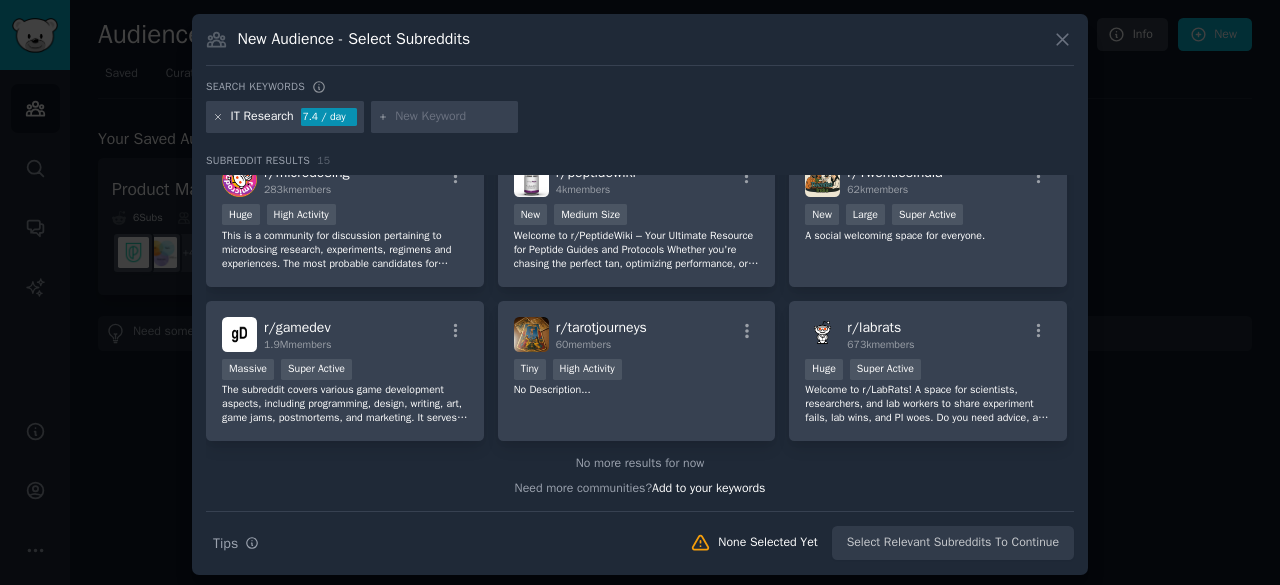 click 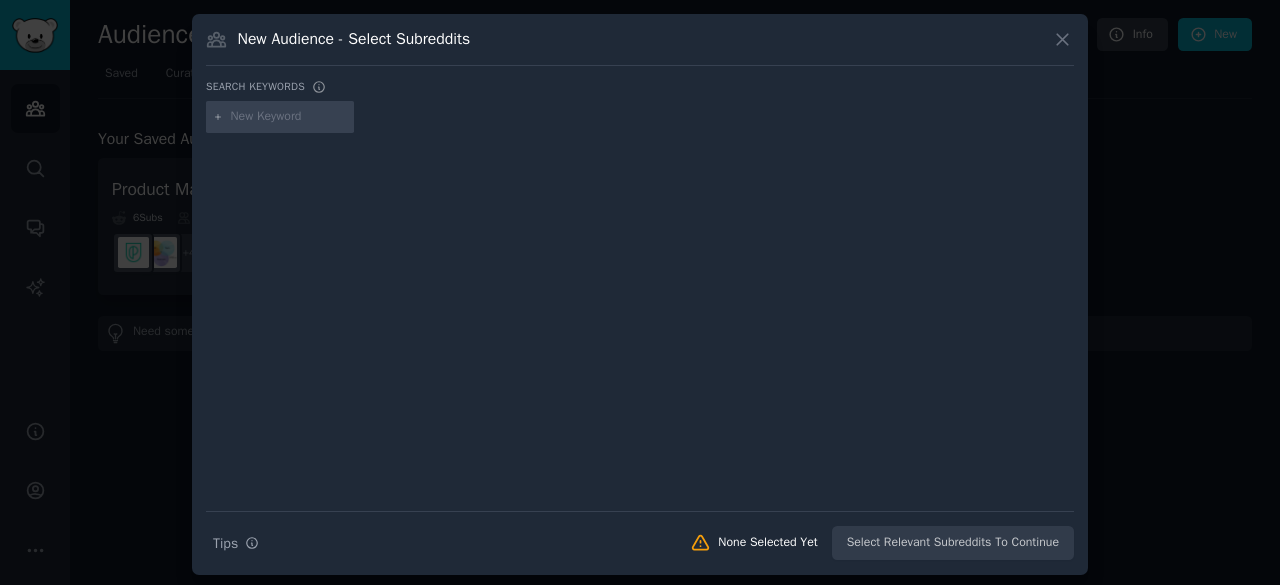 click at bounding box center [289, 117] 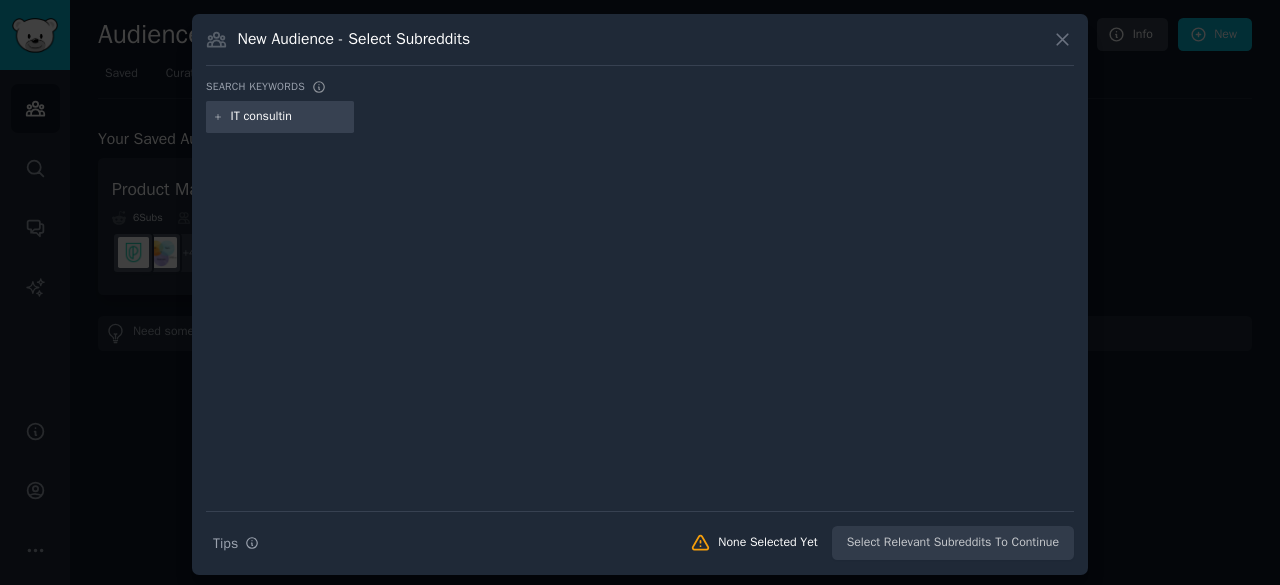 type on "IT consulting" 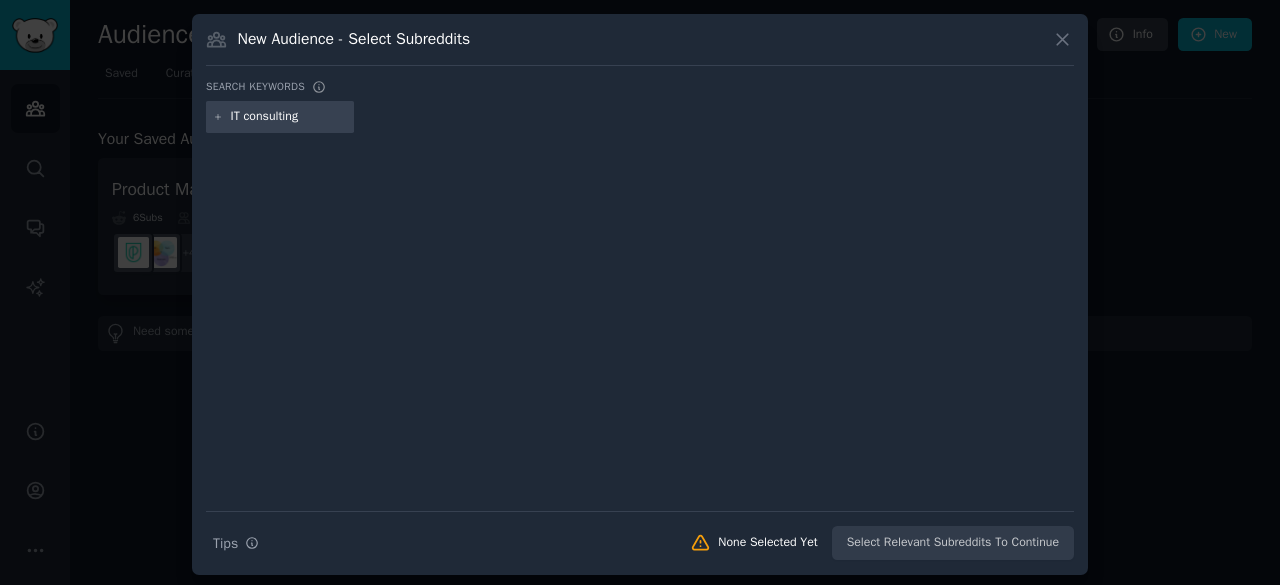 type 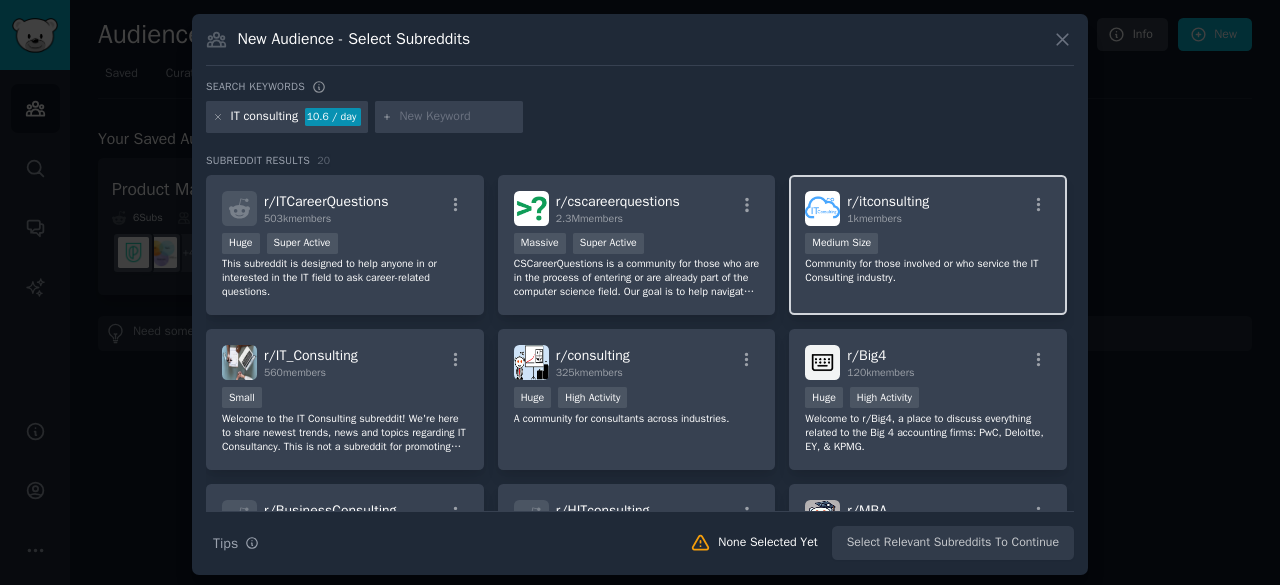 click on "r/ itconsulting" at bounding box center (888, 201) 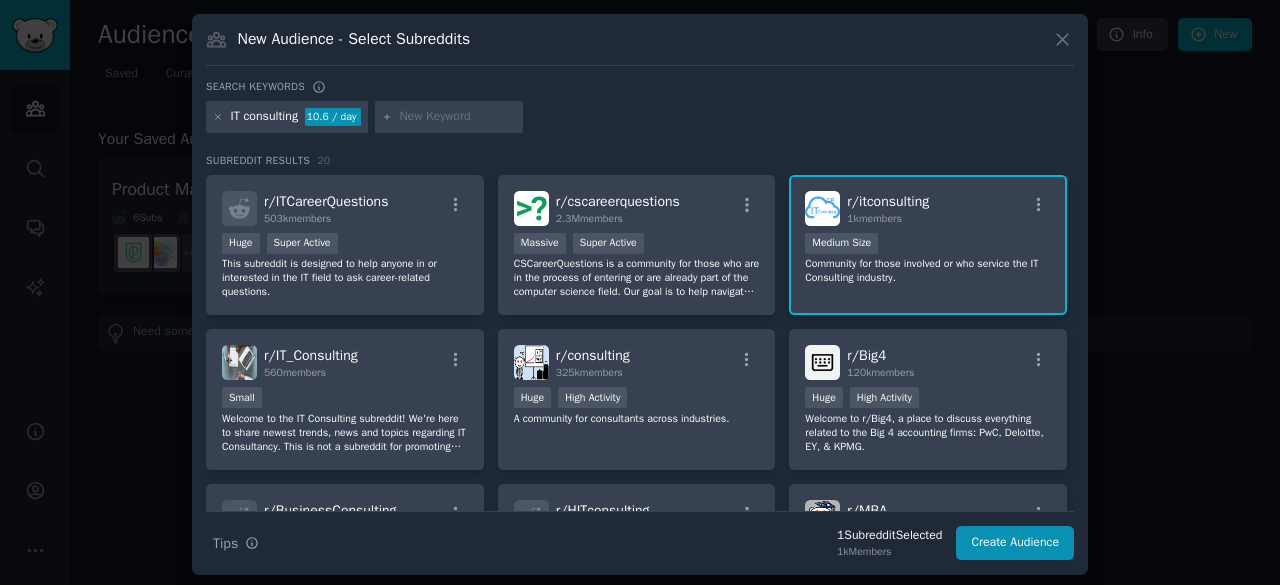 click on "r/ itconsulting" at bounding box center (888, 201) 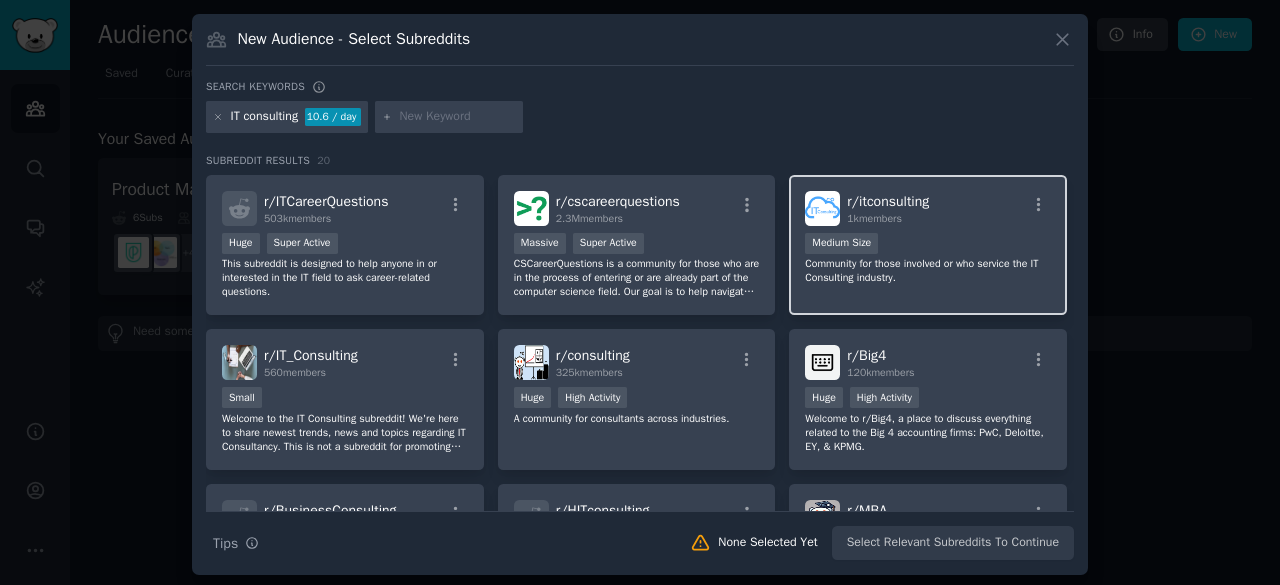 click on "Community for those involved or who service the IT Consulting industry." at bounding box center (928, 271) 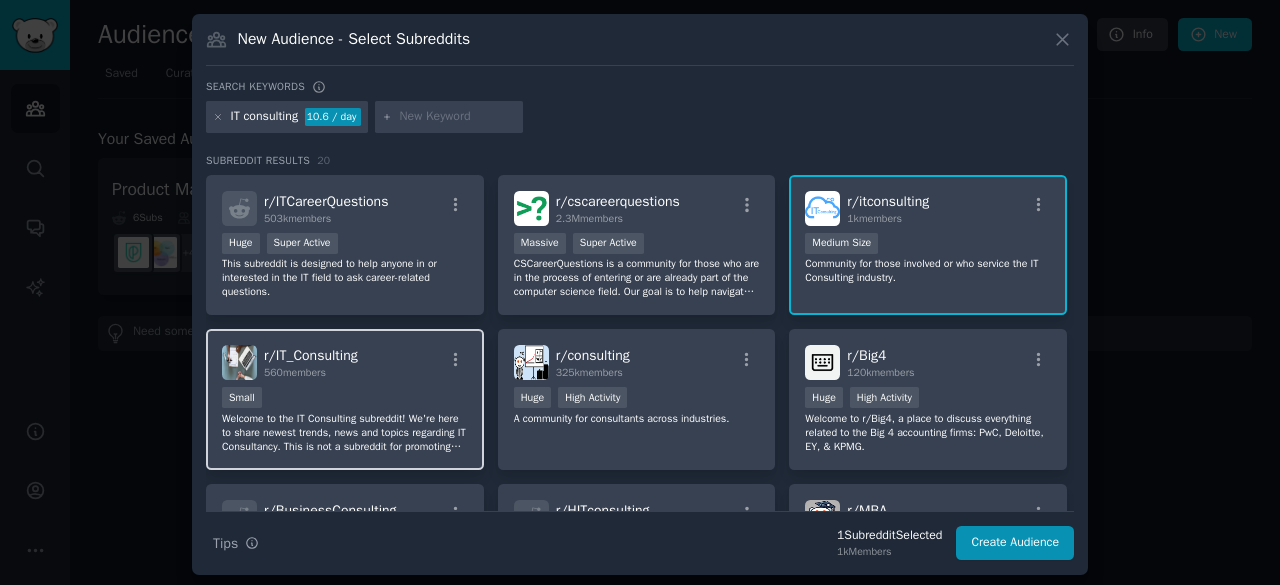 click on "Small" at bounding box center [345, 399] 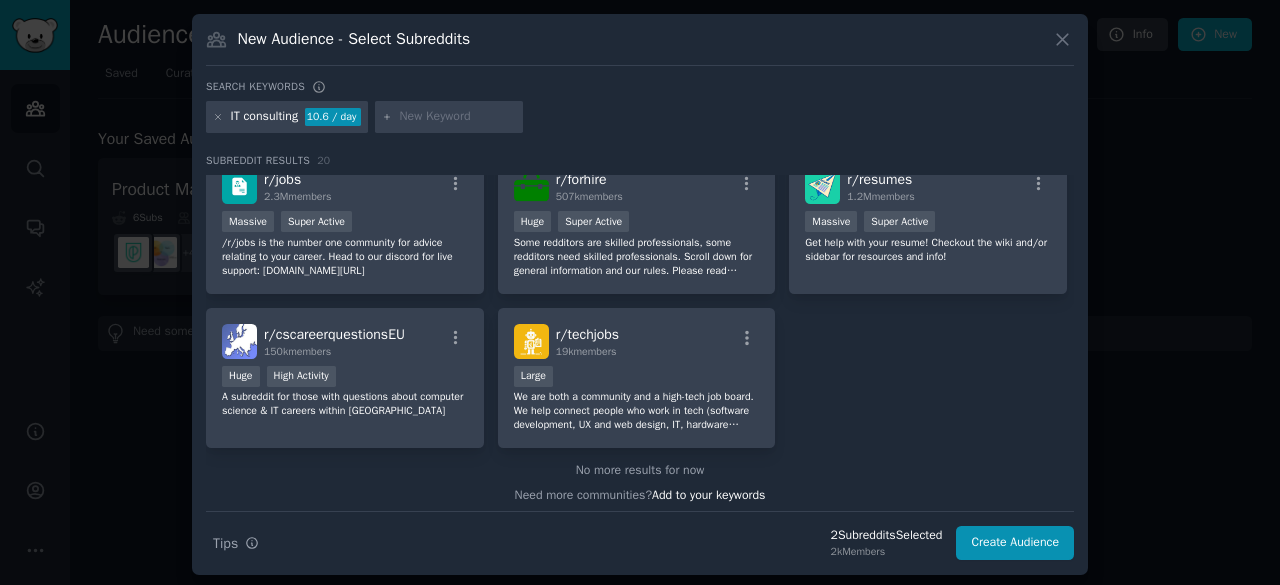 scroll, scrollTop: 801, scrollLeft: 0, axis: vertical 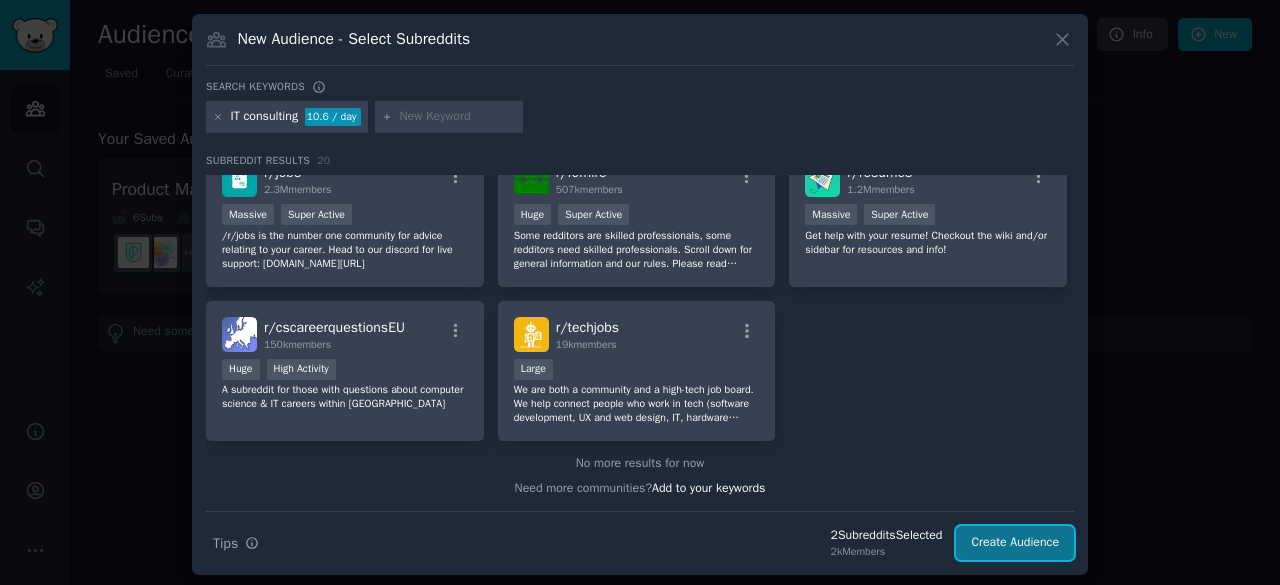 click on "Create Audience" at bounding box center [1015, 543] 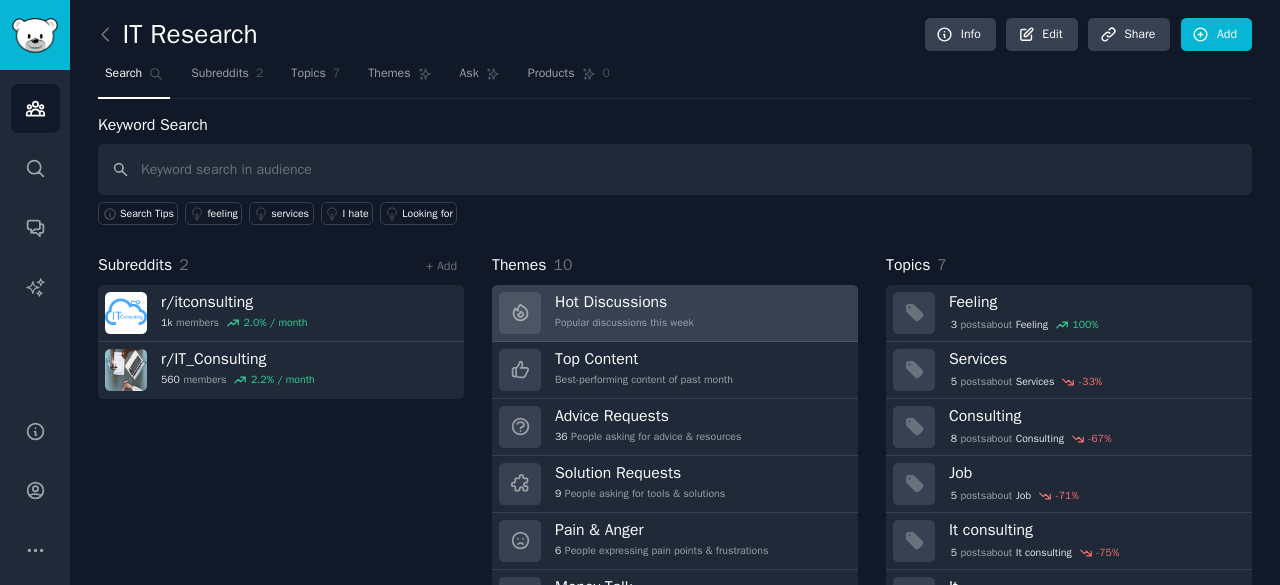 click on "Hot Discussions Popular discussions this week" at bounding box center (675, 313) 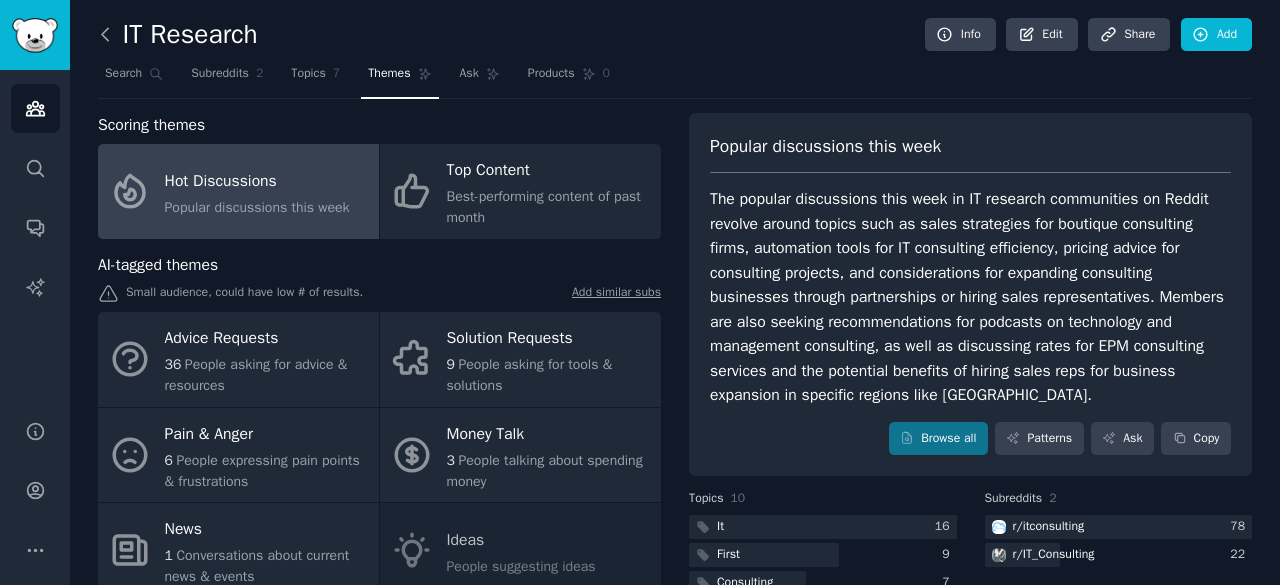 click 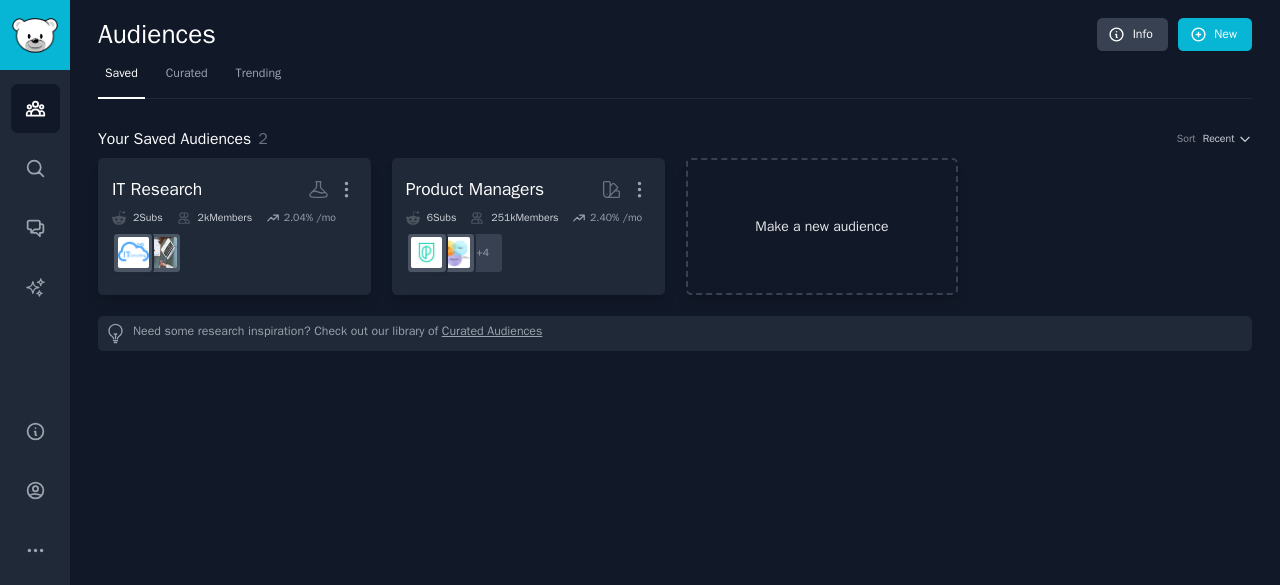 click on "Make a new audience" at bounding box center (822, 226) 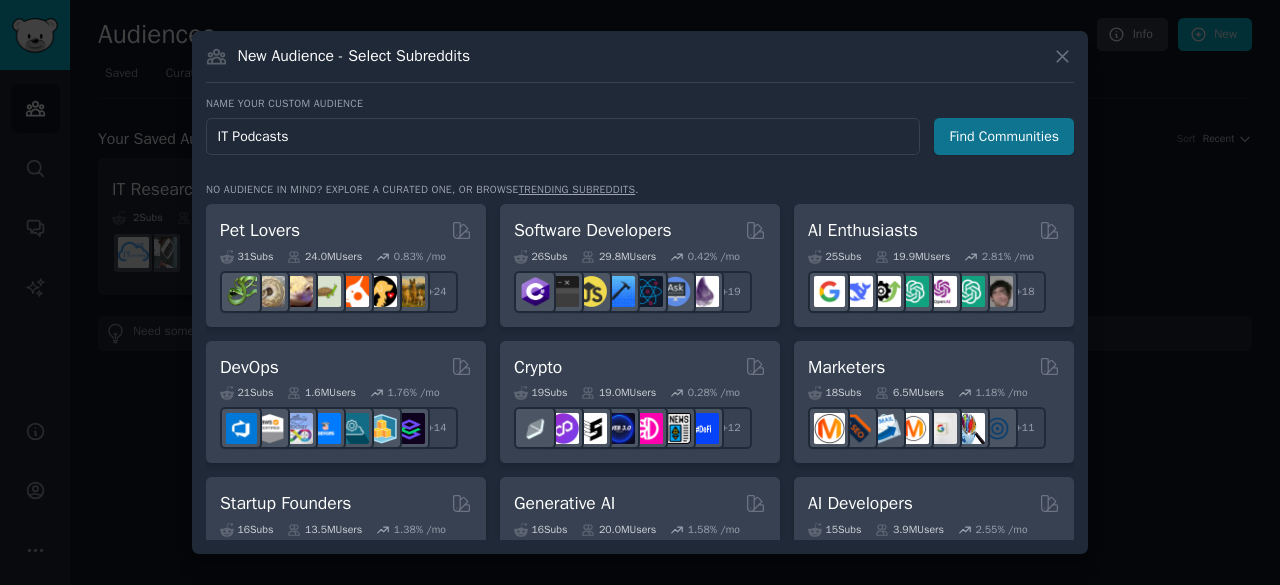 type on "IT Podcasts" 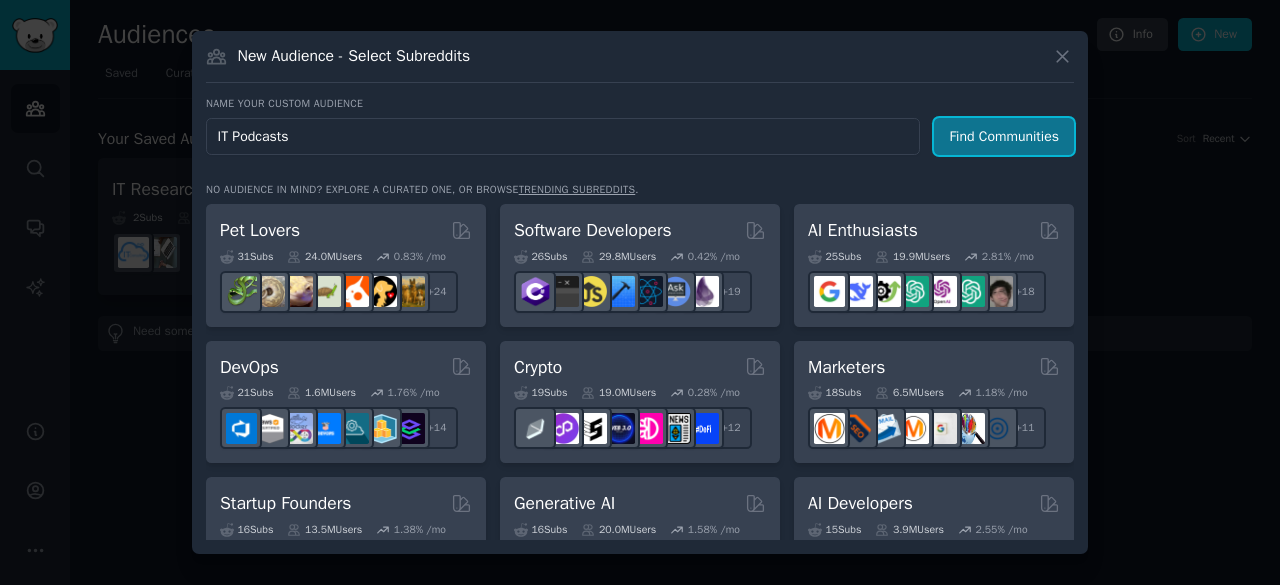 click on "Find Communities" at bounding box center (1004, 136) 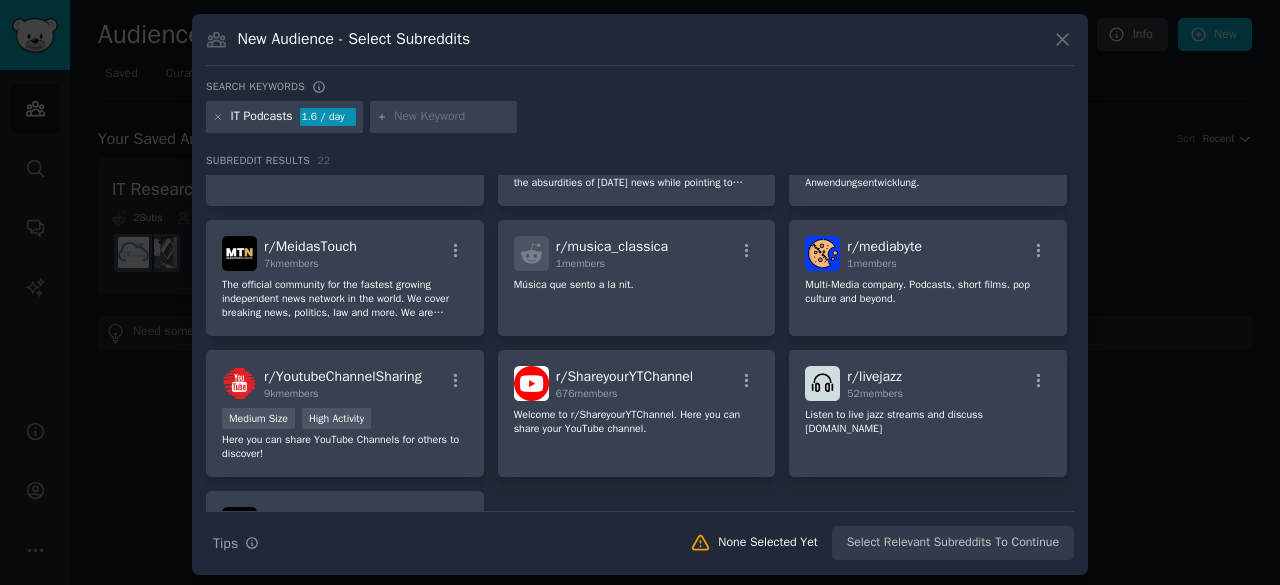 scroll, scrollTop: 707, scrollLeft: 0, axis: vertical 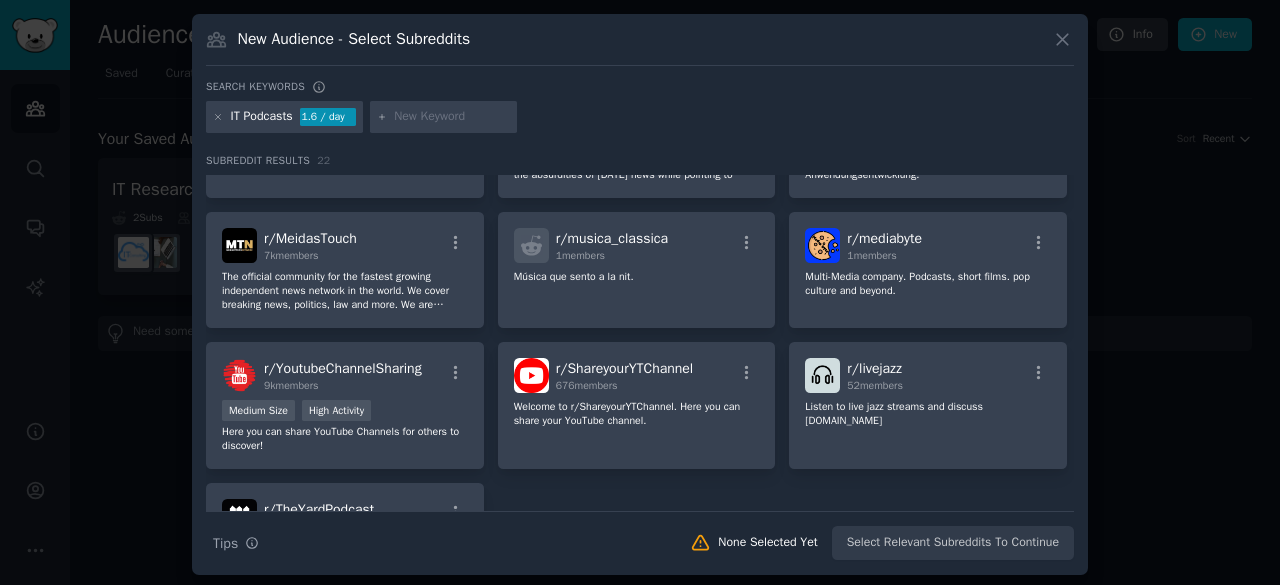 drag, startPoint x: 1080, startPoint y: 417, endPoint x: 1079, endPoint y: 447, distance: 30.016663 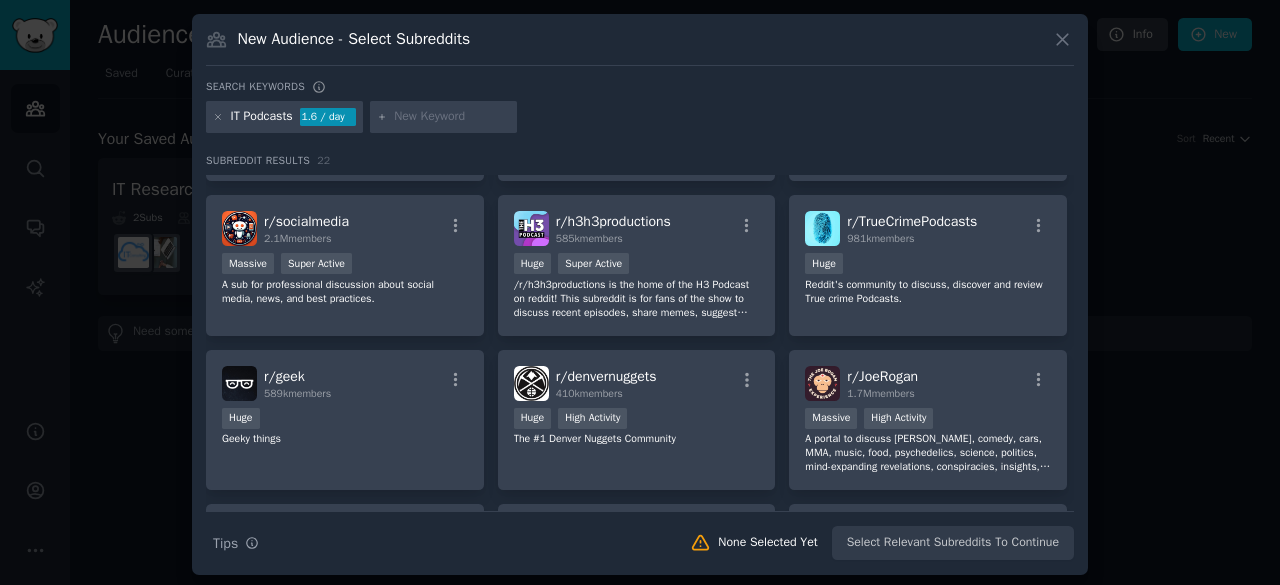 scroll, scrollTop: 0, scrollLeft: 0, axis: both 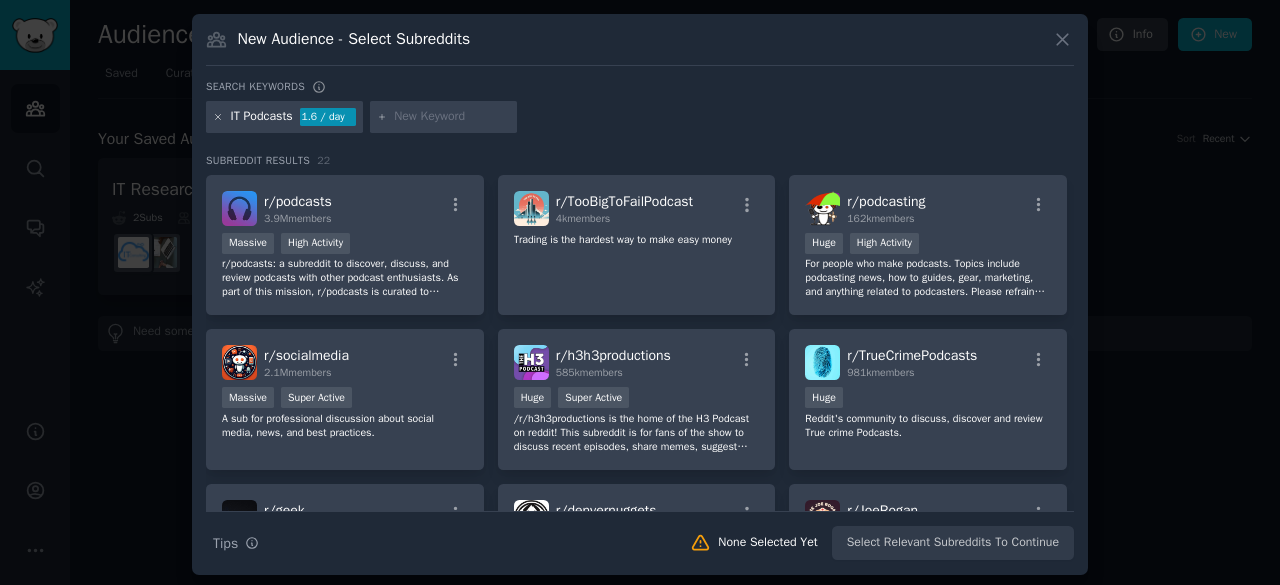 click 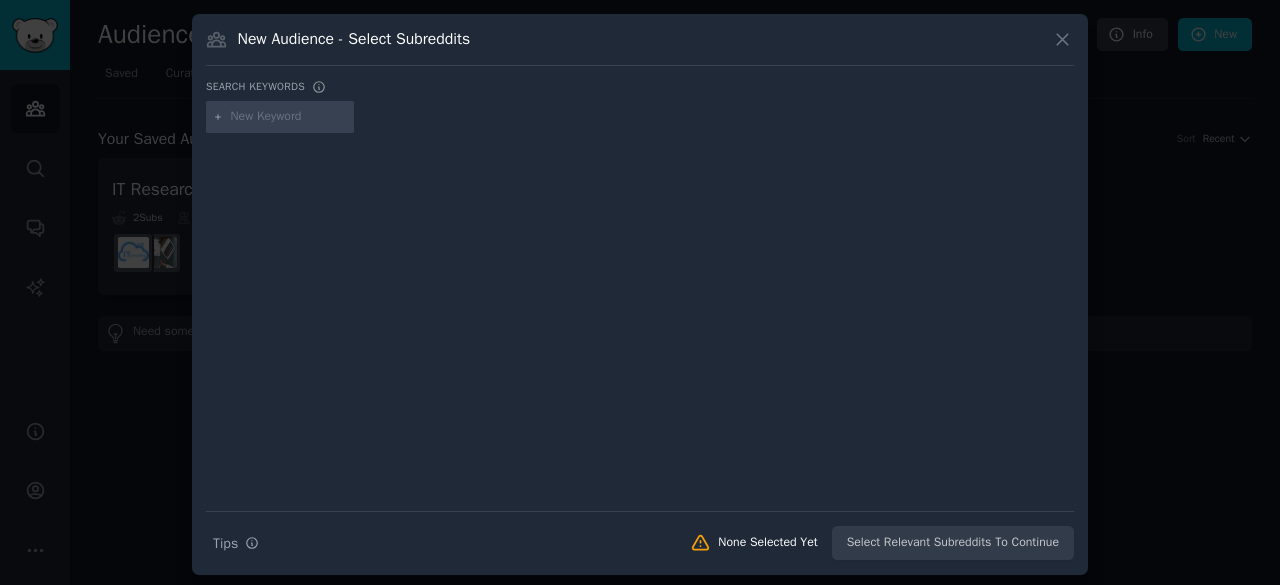 click at bounding box center [289, 117] 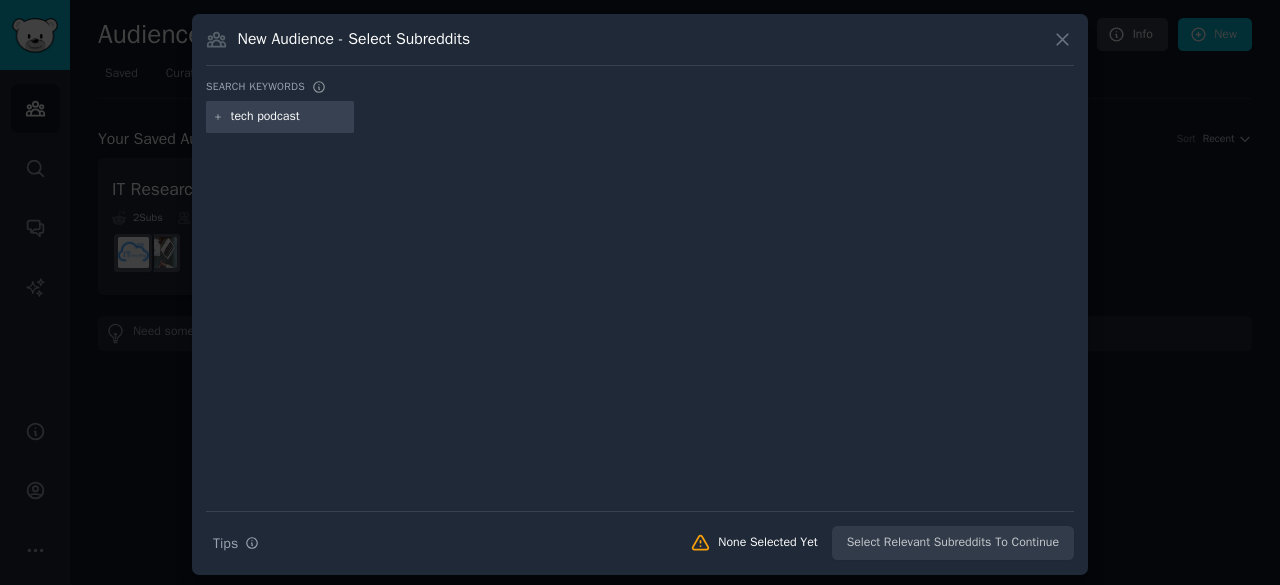 type on "tech podcasts" 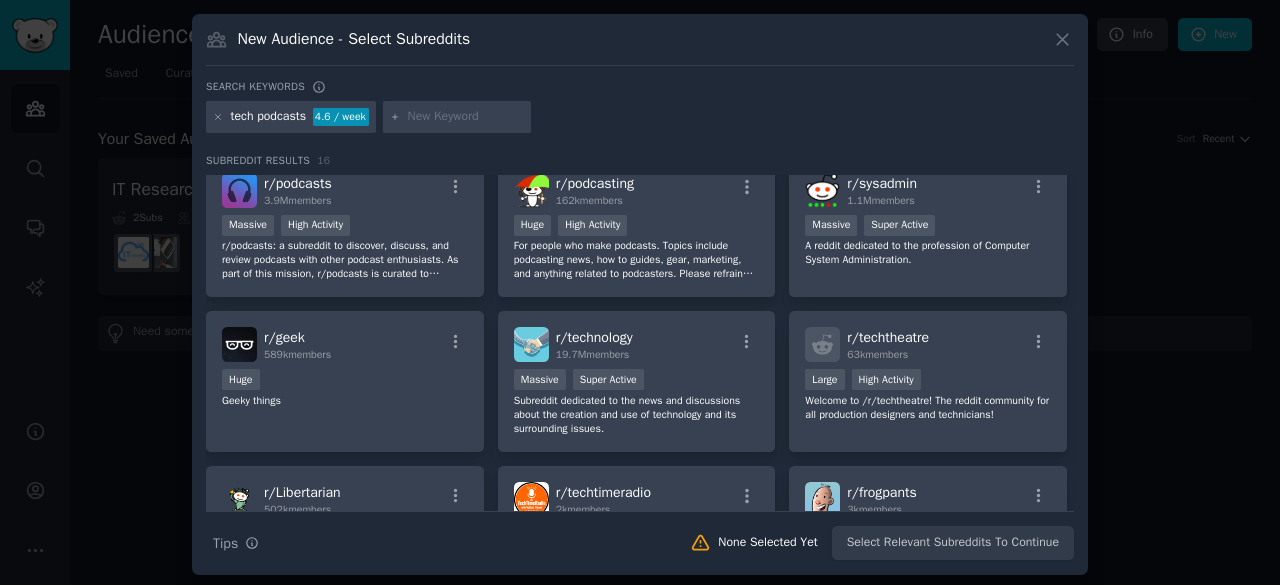 scroll, scrollTop: 0, scrollLeft: 0, axis: both 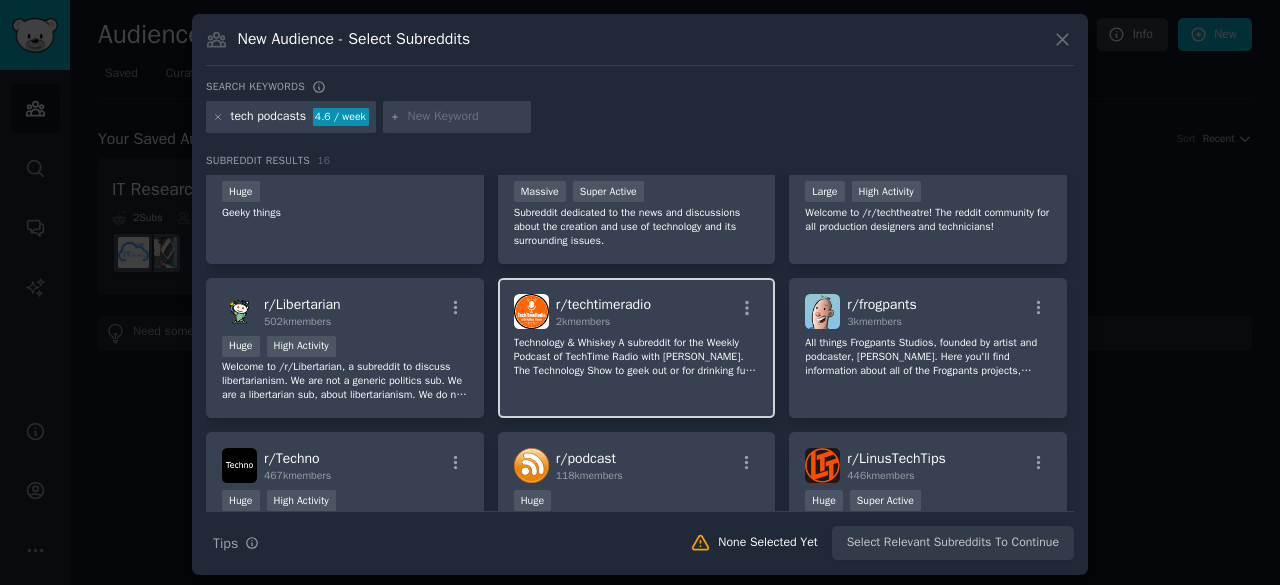 click on "Technology & Whiskey
A subreddit for the Weekly Podcast of TechTime Radio with [PERSON_NAME]. The Technology Show to geek out or for drinking fun. Listen to the best 2 hours of Technology News in a segmented radio format while sipping a little "Whiskey on the Side."" 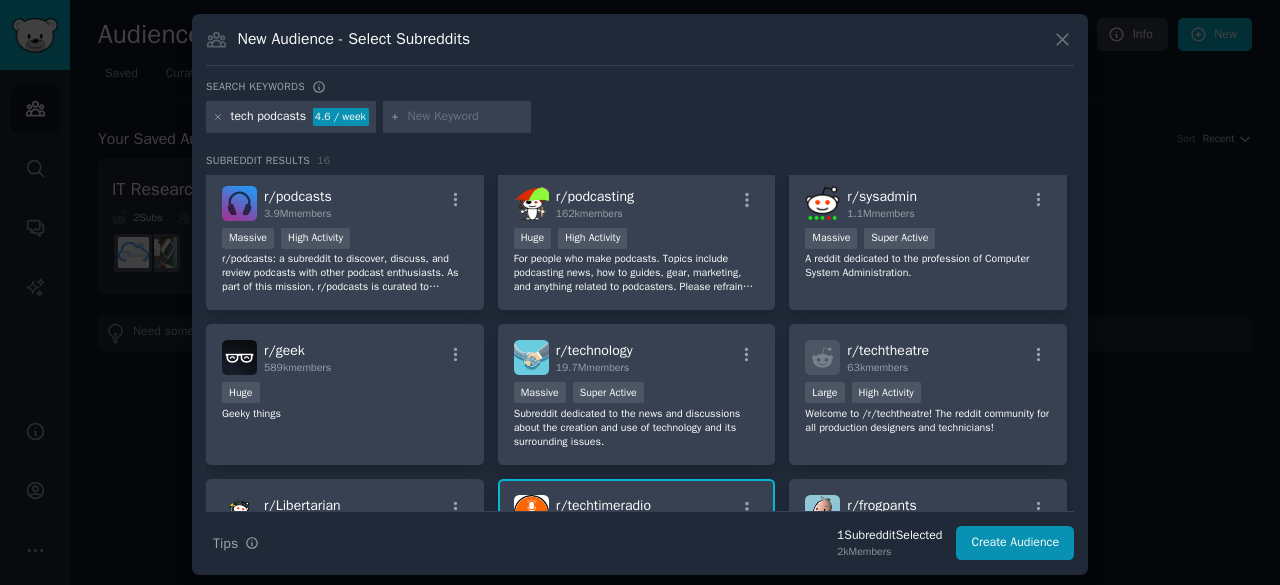 scroll, scrollTop: 0, scrollLeft: 0, axis: both 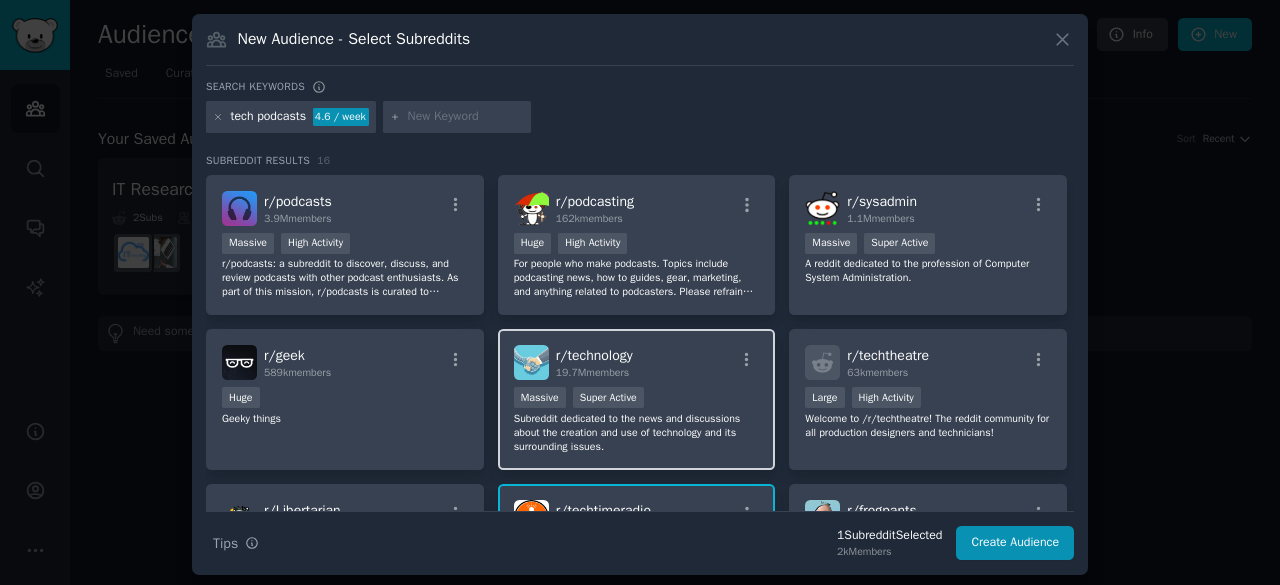 click on "r/ technology 19.7M  members" at bounding box center (637, 362) 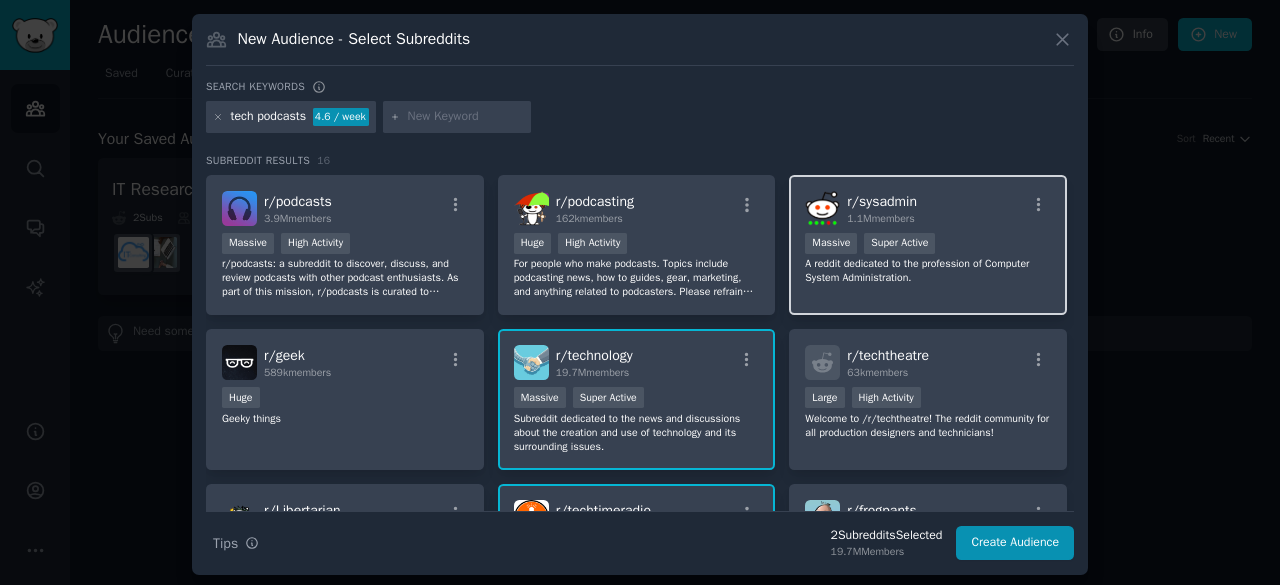 click on ">= 95th percentile for submissions / day Massive Super Active" at bounding box center [928, 245] 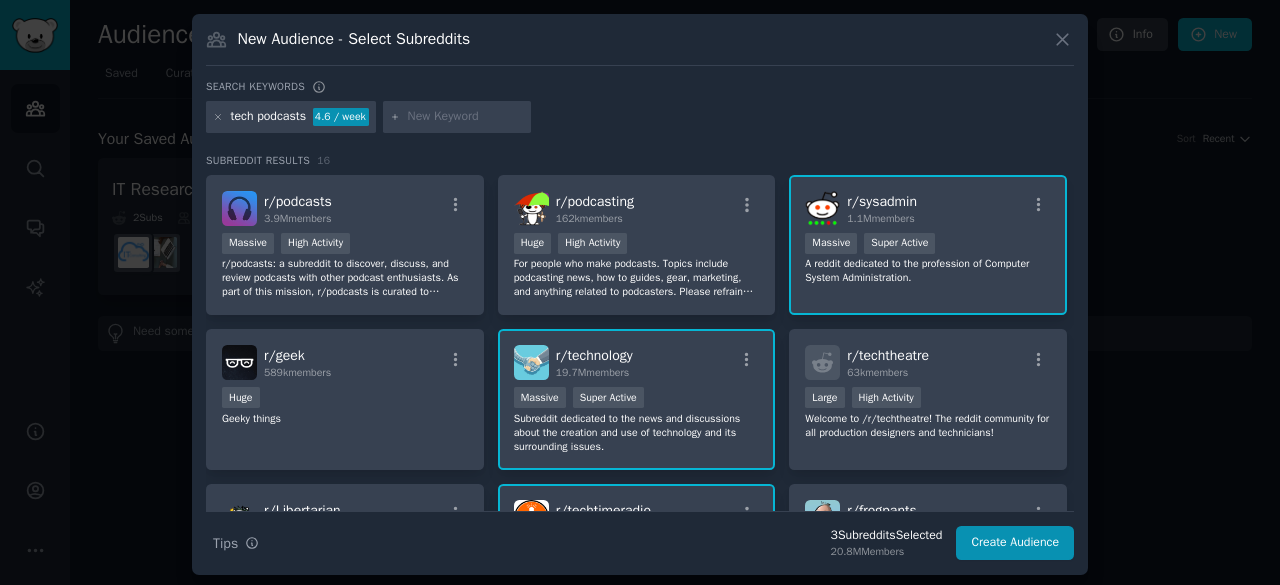 click on "tech podcasts" at bounding box center [269, 117] 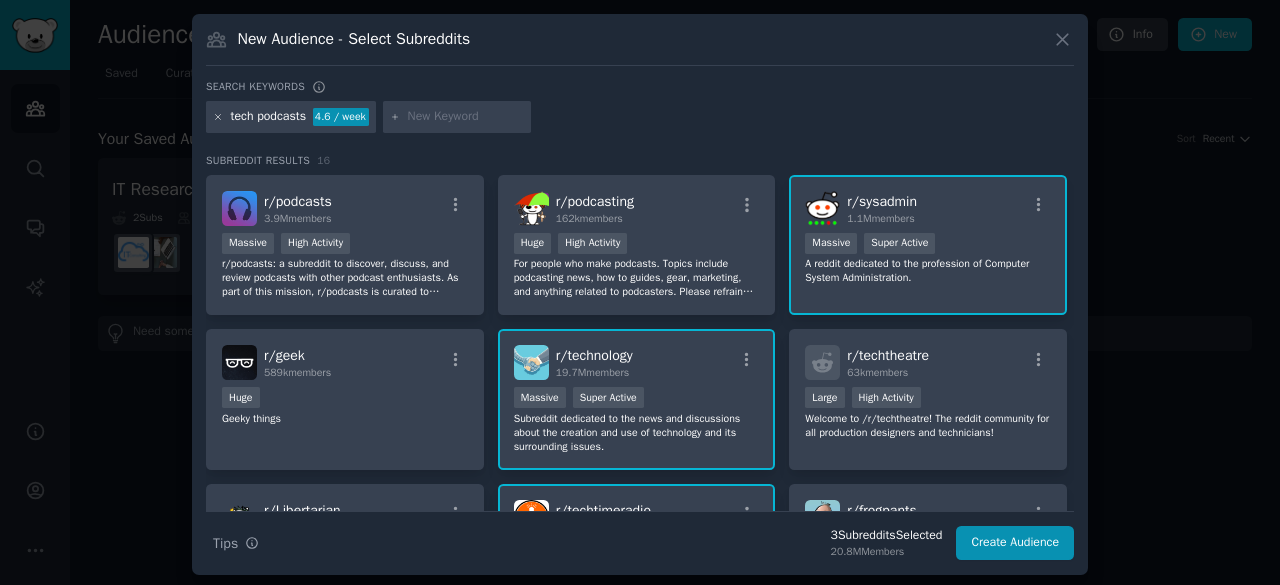 click 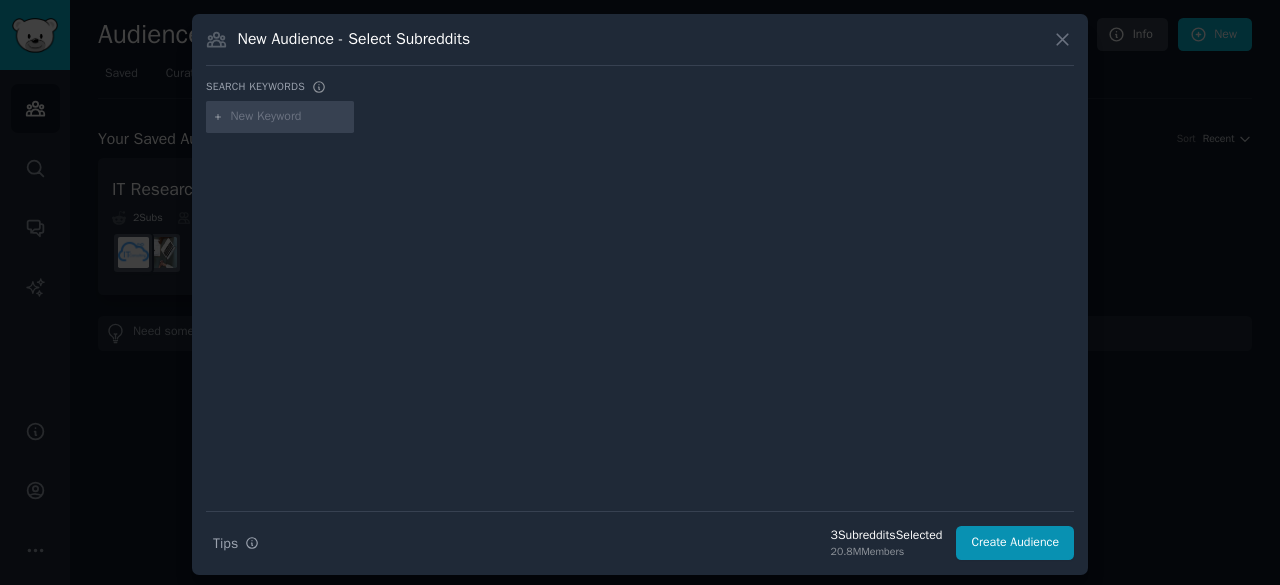 click at bounding box center [289, 117] 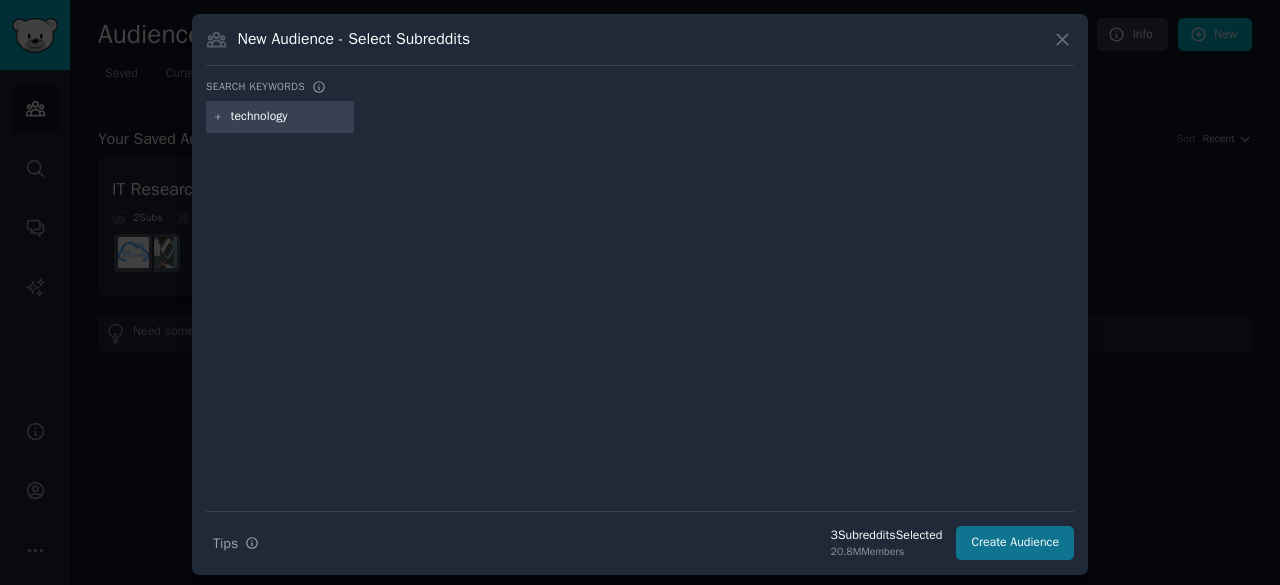 type on "technology" 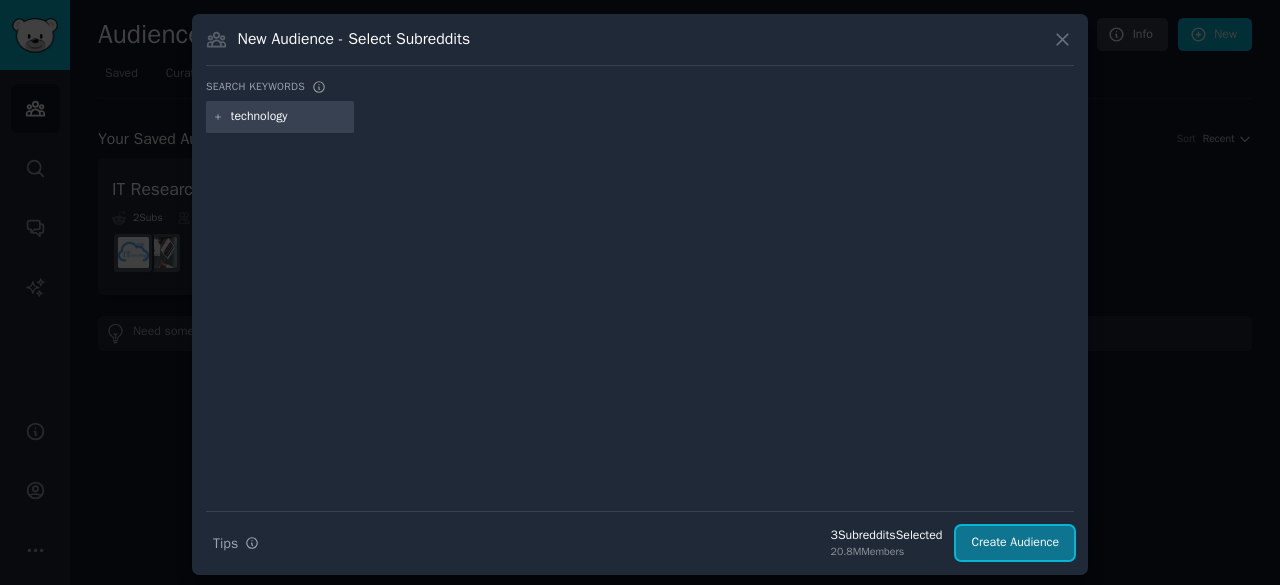 click on "Create Audience" at bounding box center (1015, 543) 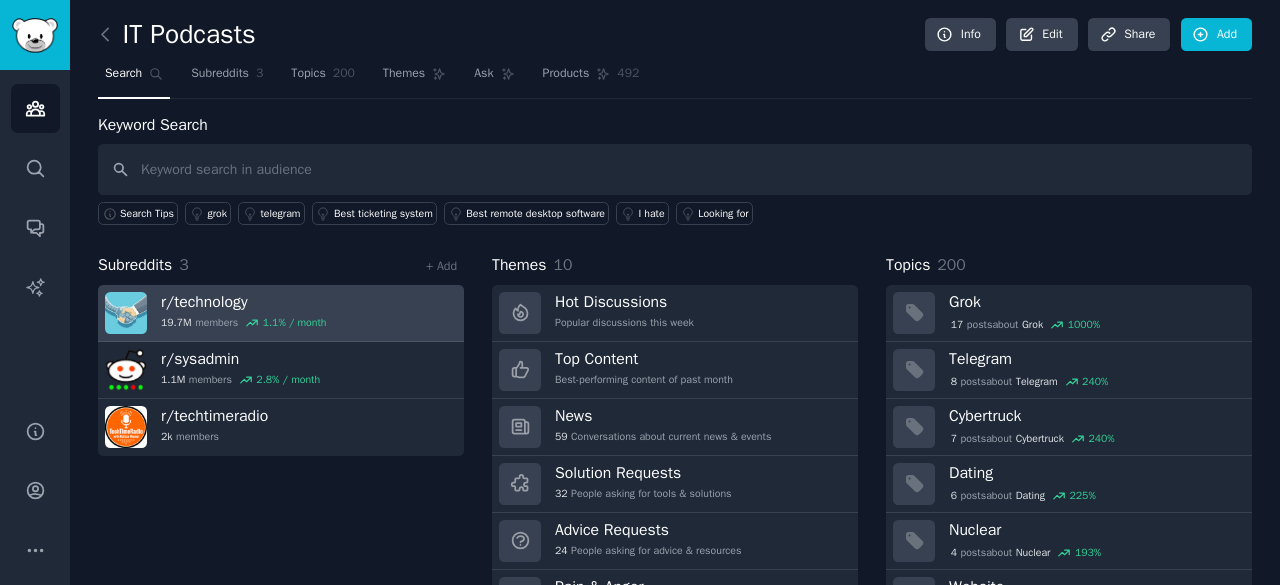 click on "r/ technology" at bounding box center (243, 302) 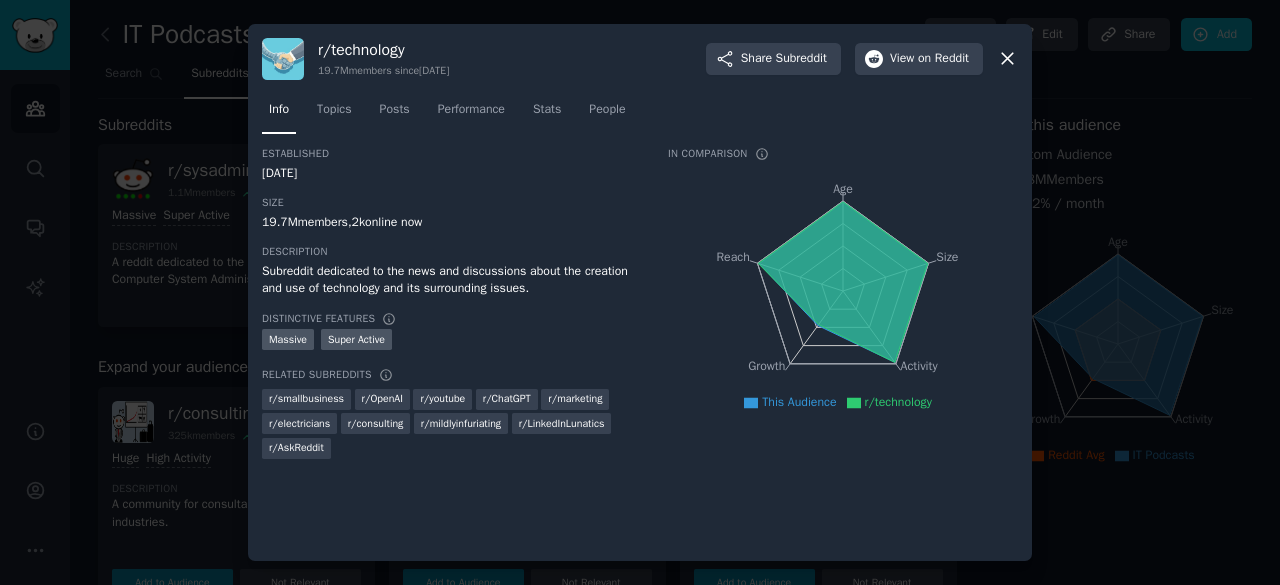 click 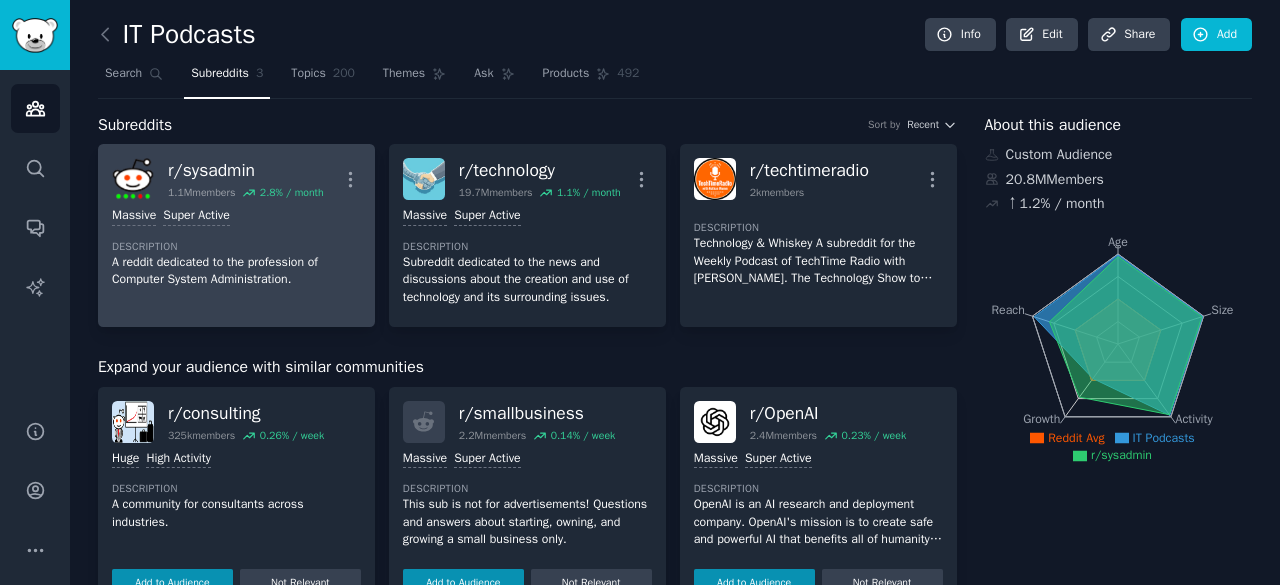 click on "r/ sysadmin" at bounding box center [246, 170] 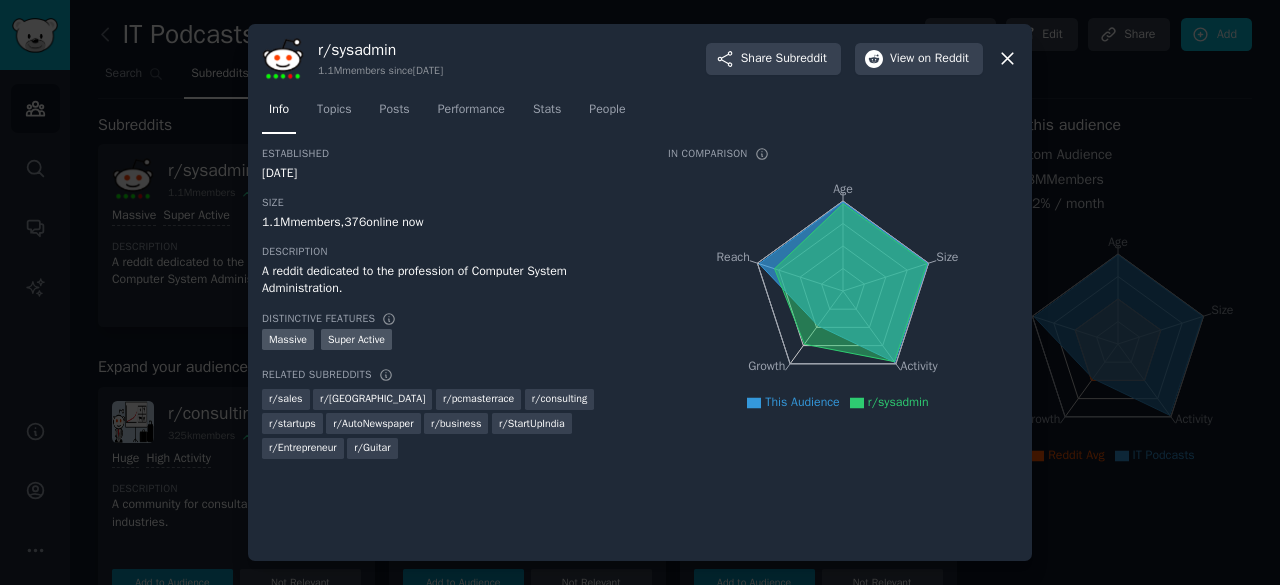 click 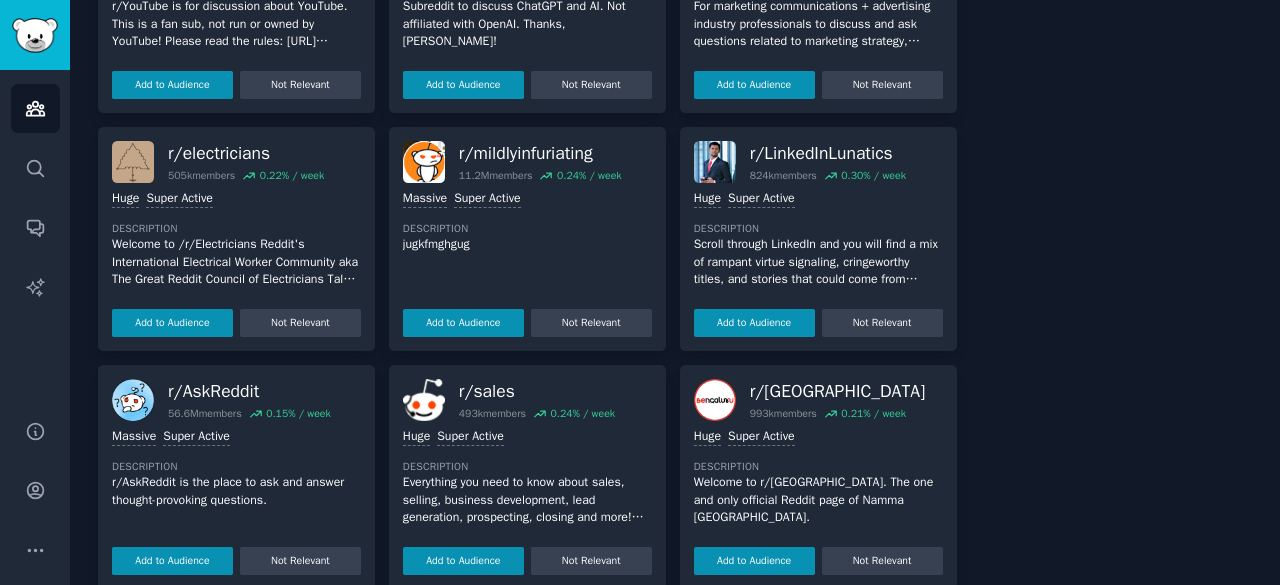 scroll, scrollTop: 766, scrollLeft: 0, axis: vertical 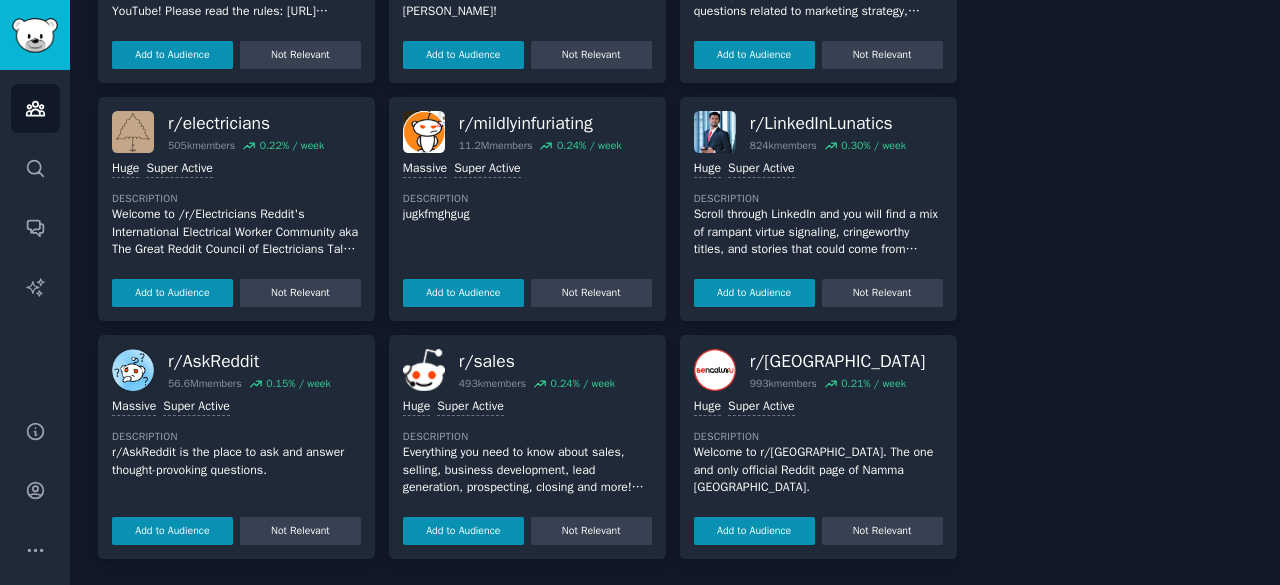 drag, startPoint x: 1274, startPoint y: 451, endPoint x: 1279, endPoint y: 423, distance: 28.442924 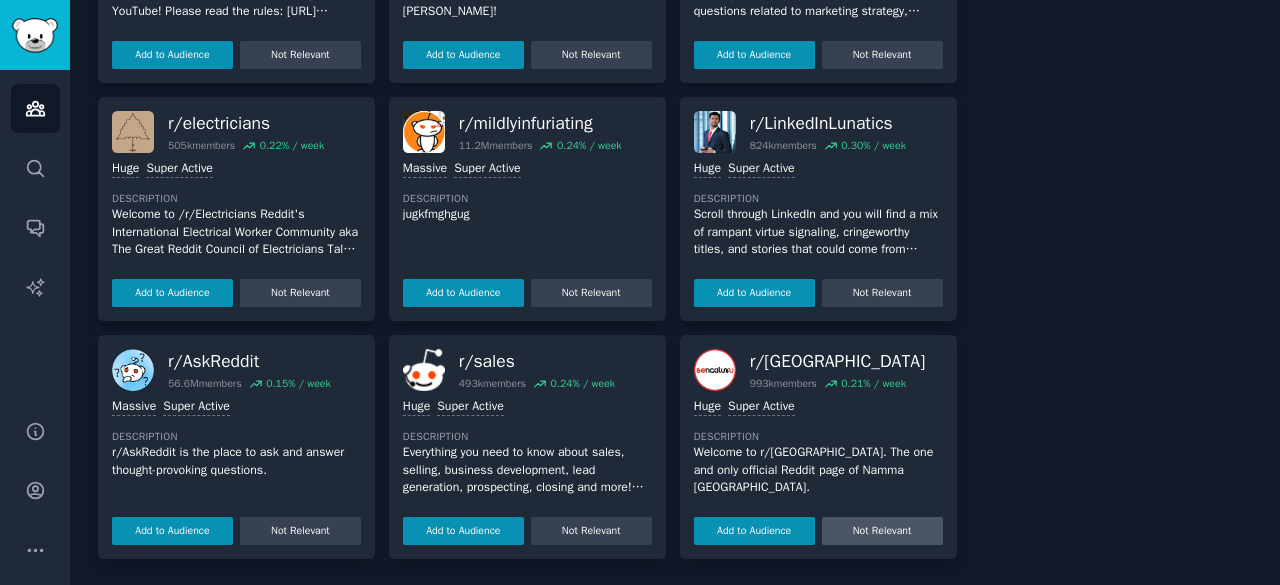 click on "Not Relevant" at bounding box center (882, 531) 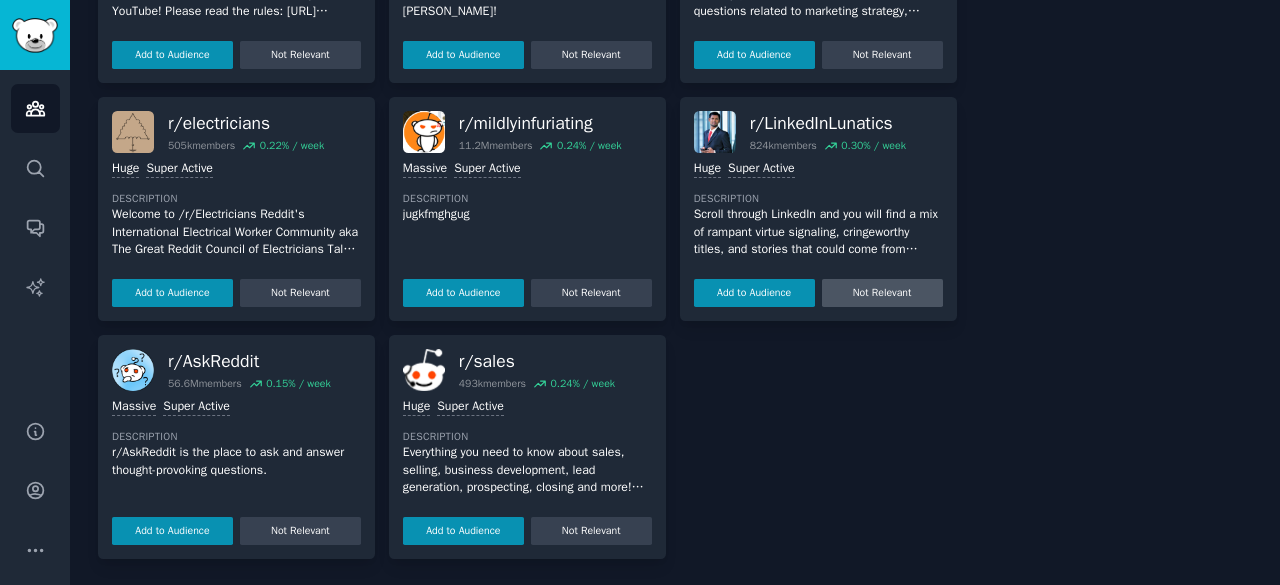 click on "Not Relevant" at bounding box center [882, 293] 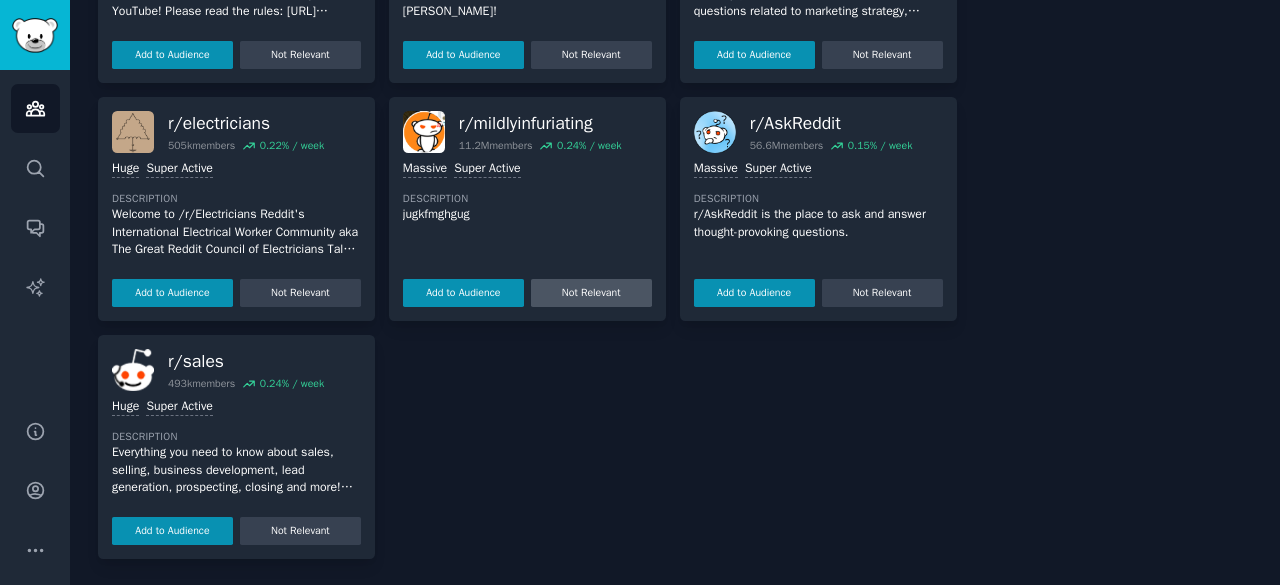 click on "Not Relevant" at bounding box center (591, 293) 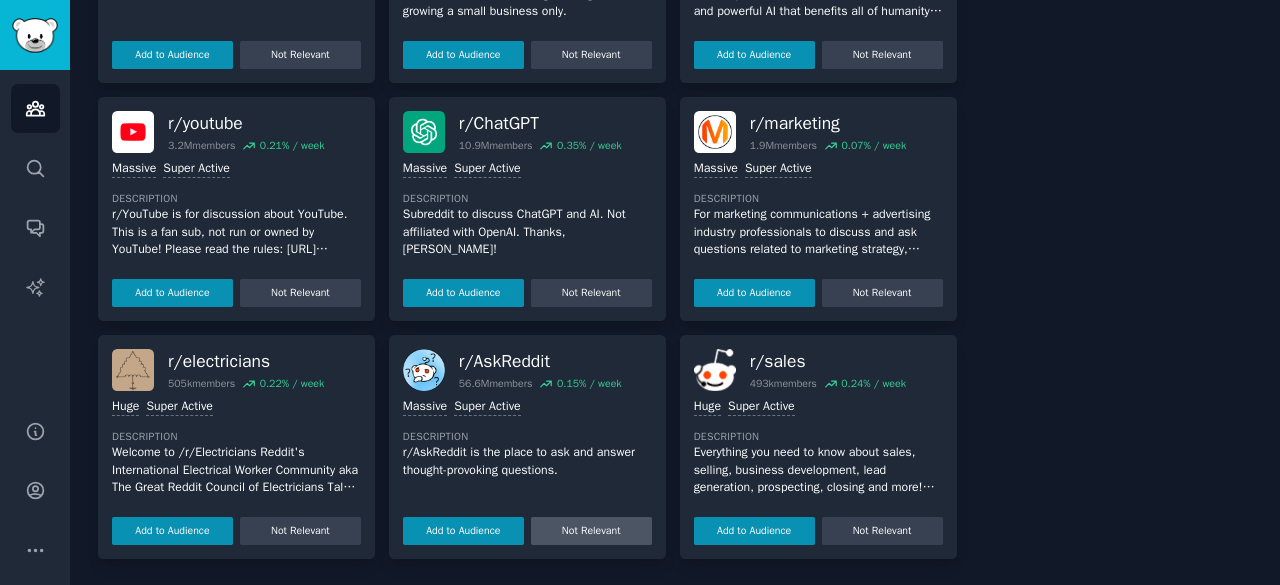 click on "Not Relevant" at bounding box center (591, 531) 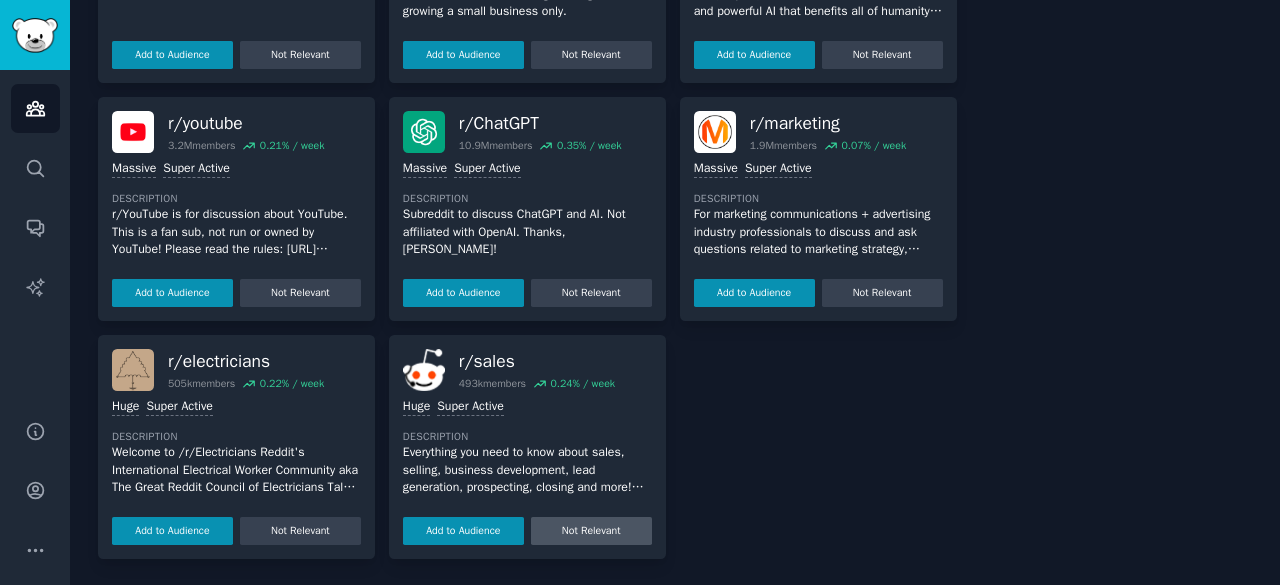 click on "Not Relevant" at bounding box center (591, 531) 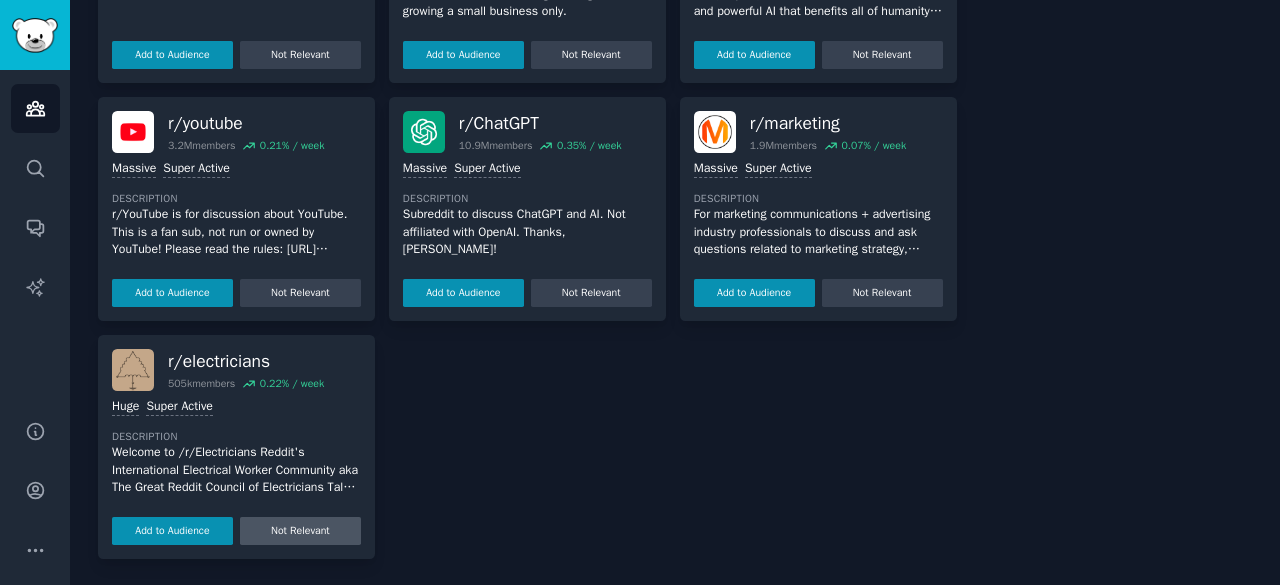 click on "Not Relevant" at bounding box center [300, 531] 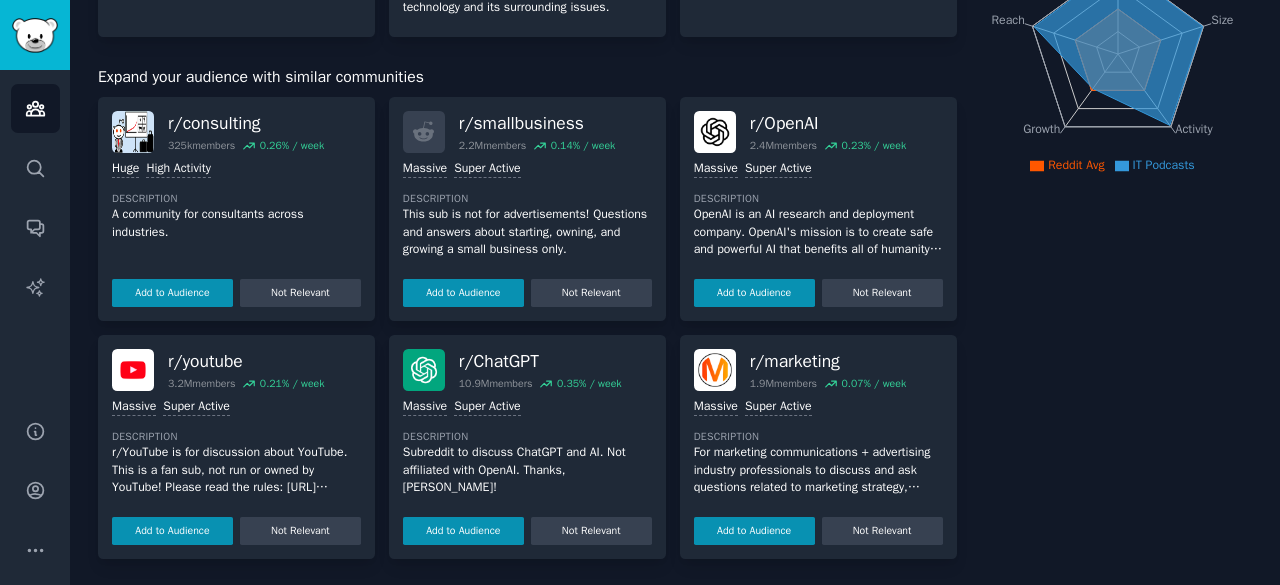click on "Not Relevant" at bounding box center (300, 531) 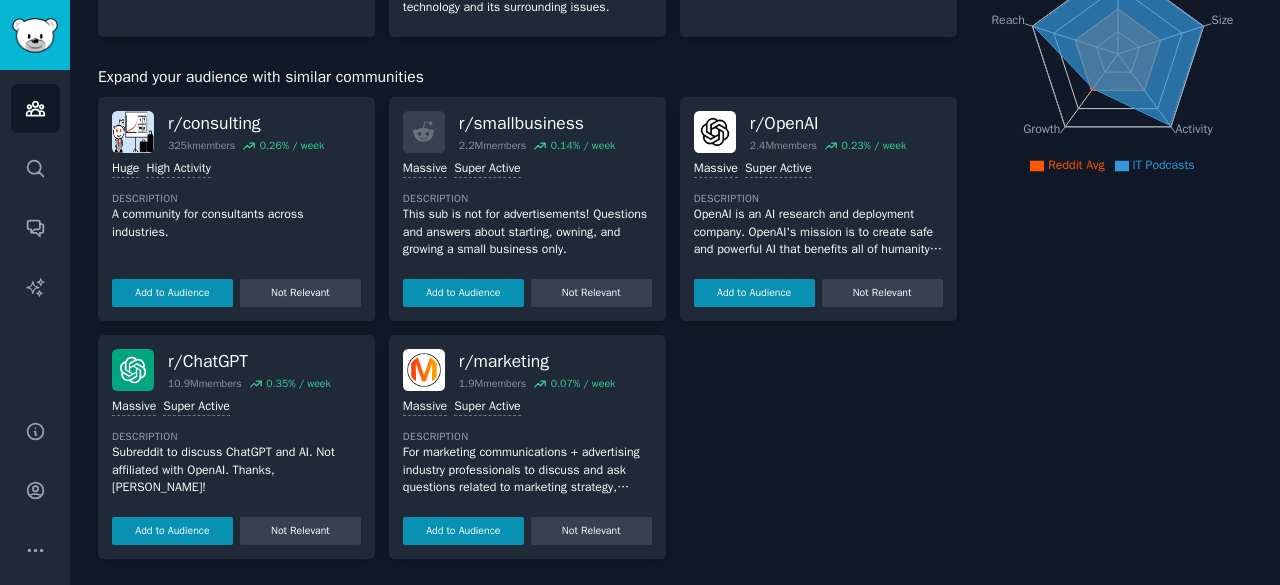 click on "Not Relevant" at bounding box center [300, 531] 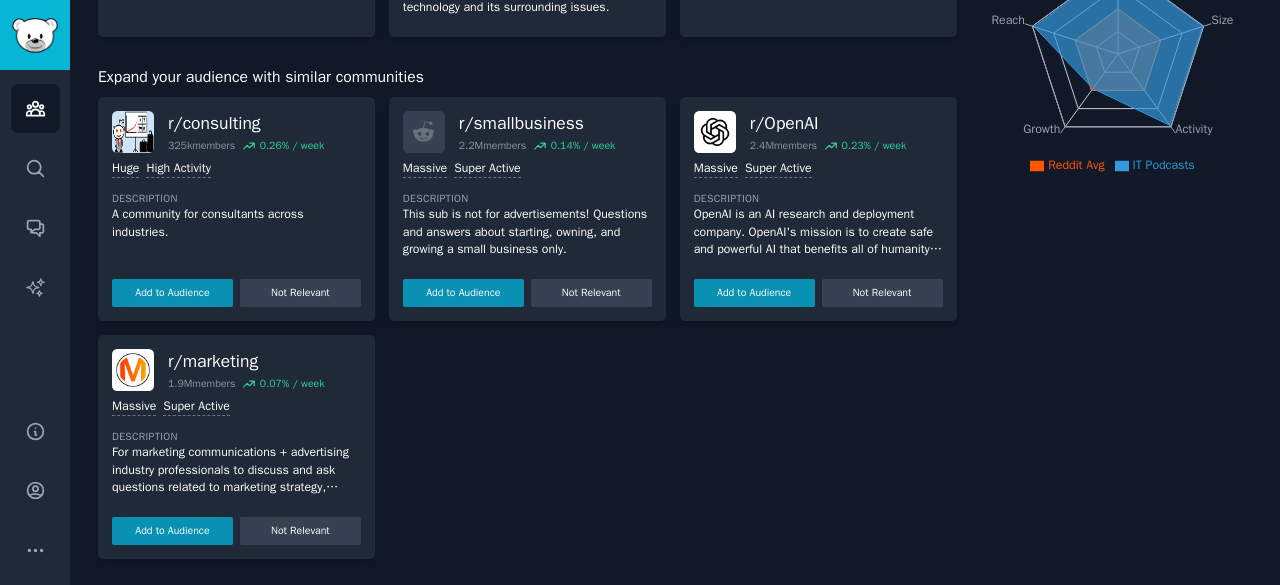 click on "Not Relevant" at bounding box center (300, 531) 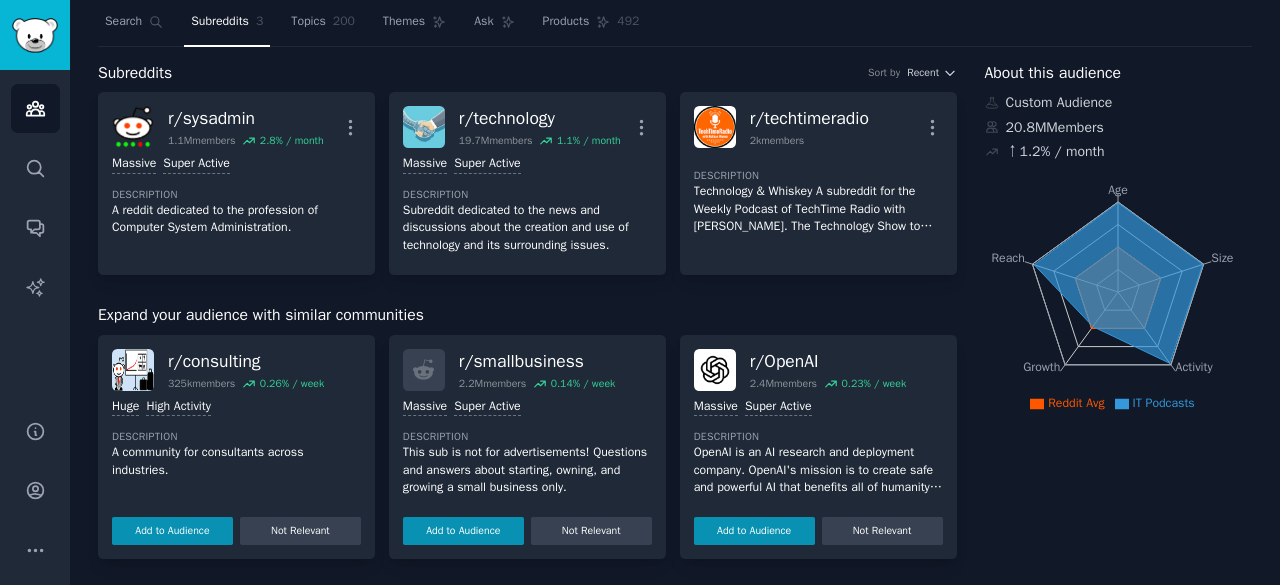 click on "Not Relevant" at bounding box center [300, 531] 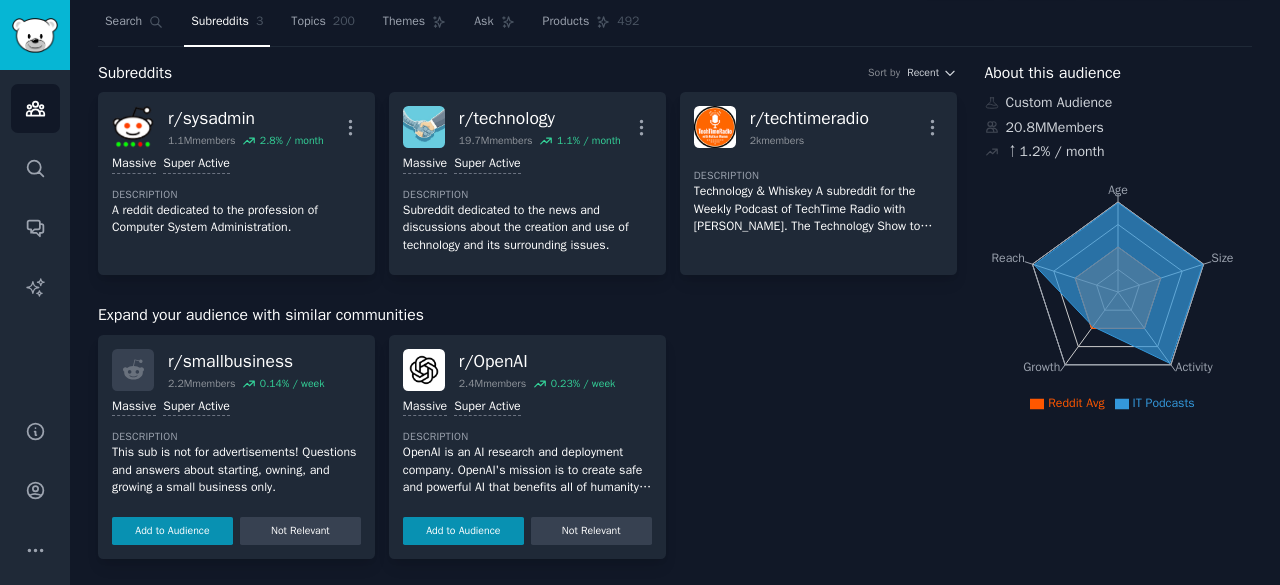 click on "Not Relevant" at bounding box center (300, 531) 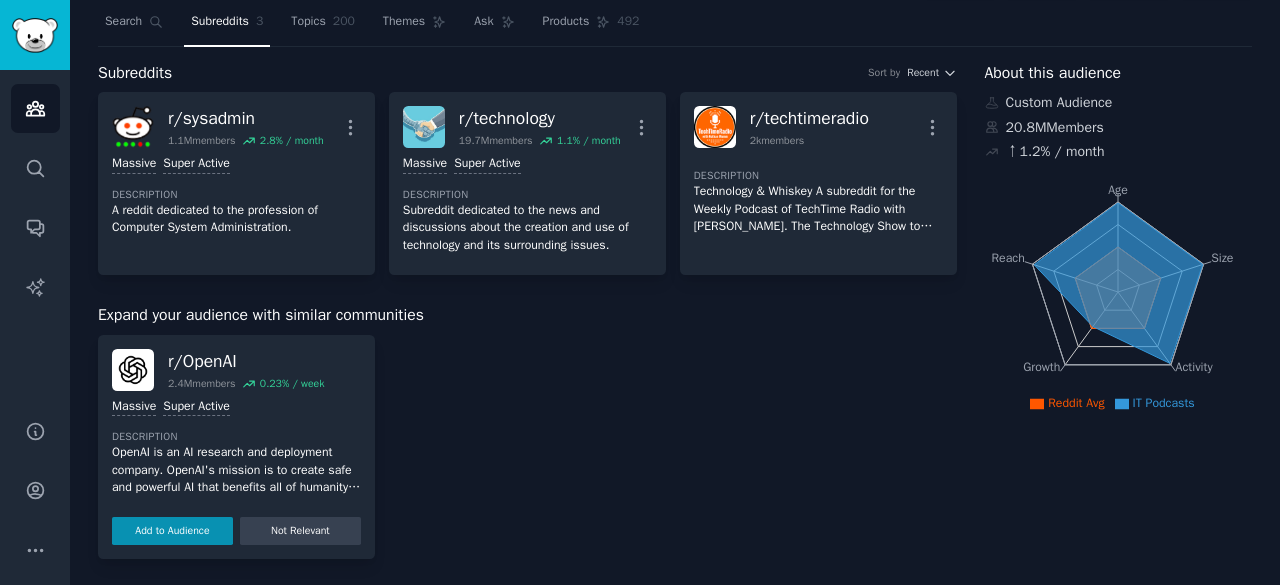 click on "Not Relevant" at bounding box center (300, 531) 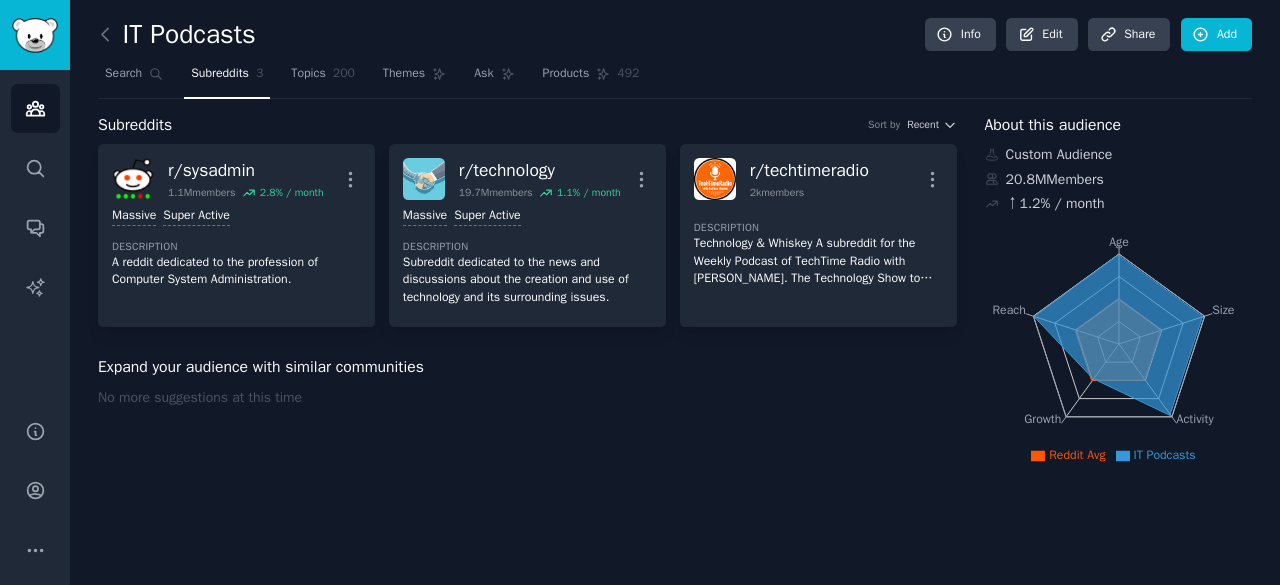 scroll, scrollTop: 0, scrollLeft: 0, axis: both 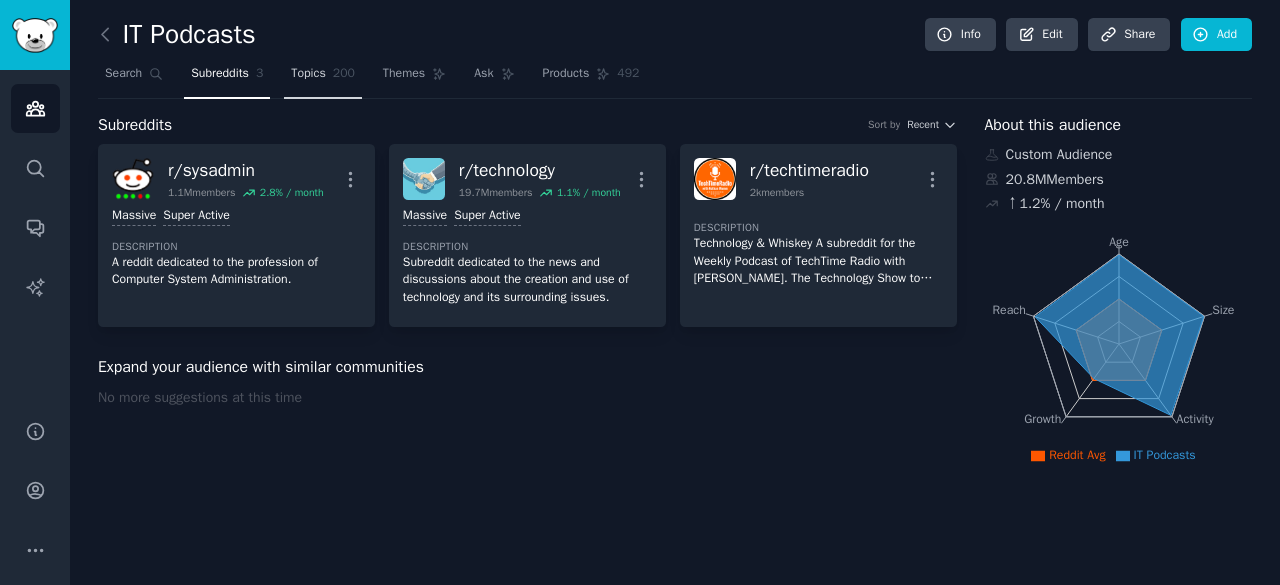 click on "Topics 200" at bounding box center (323, 78) 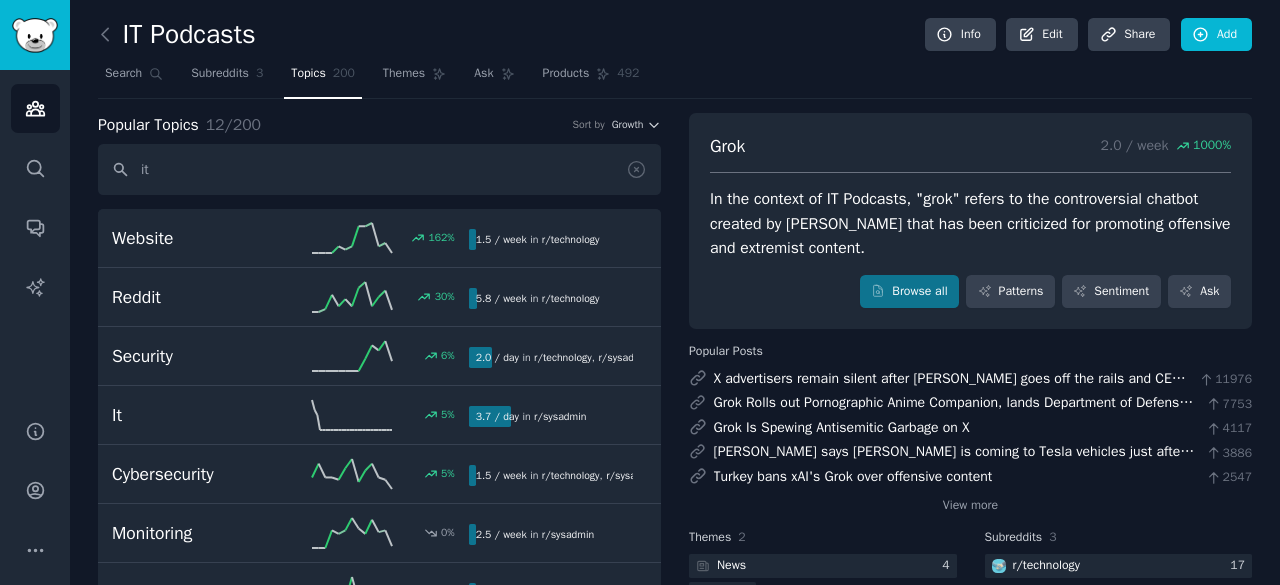 type on "i" 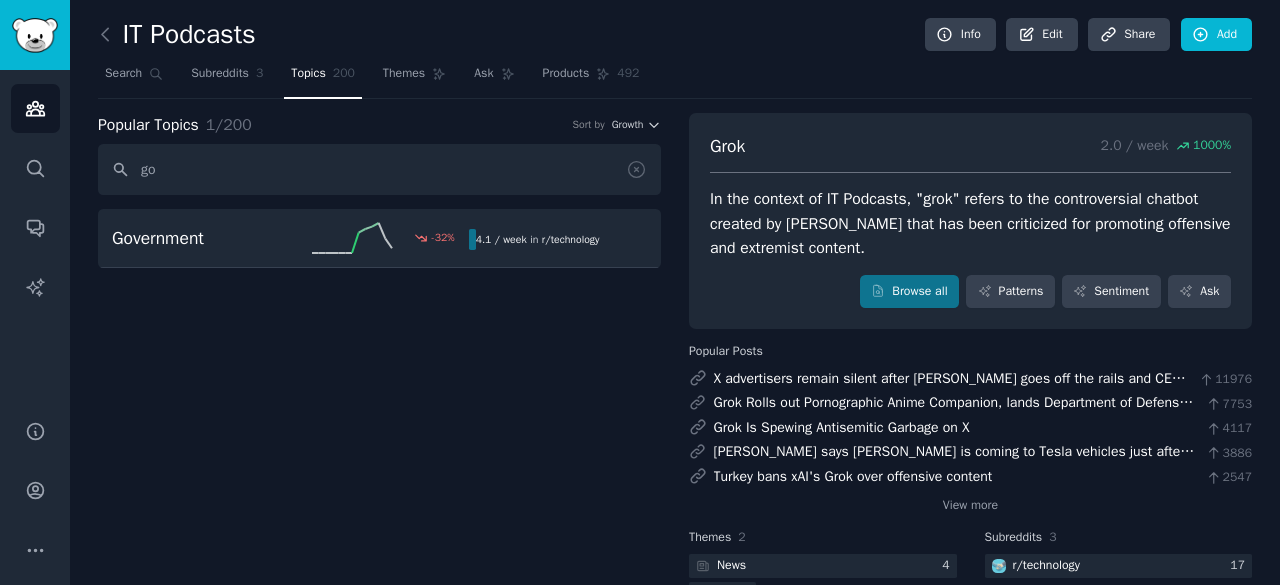 type on "g" 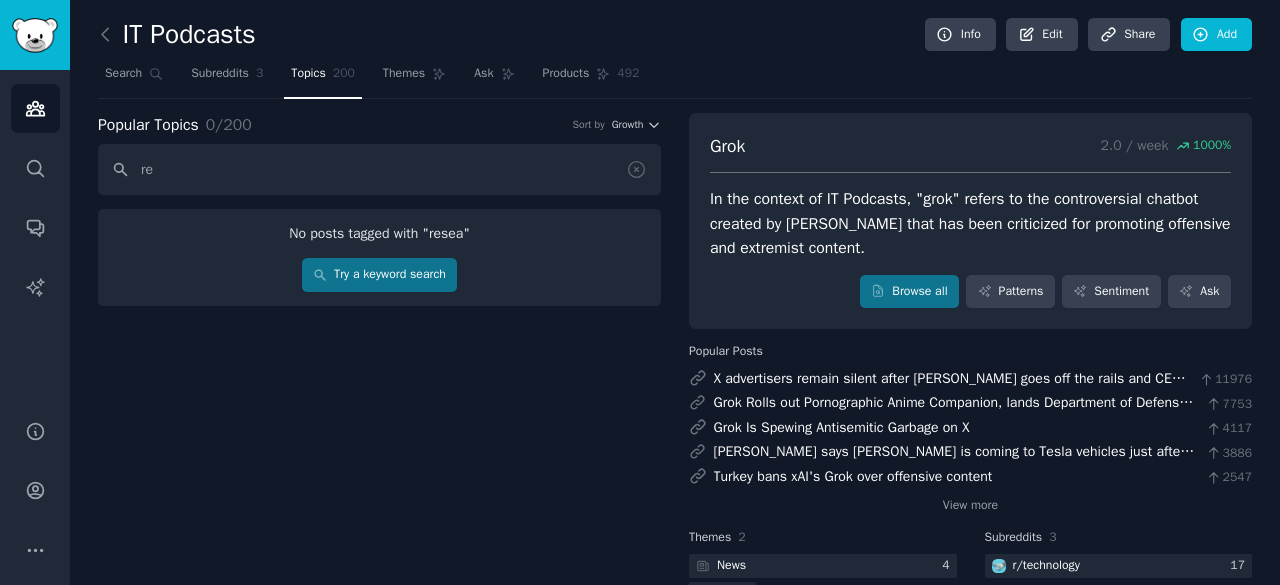 type on "r" 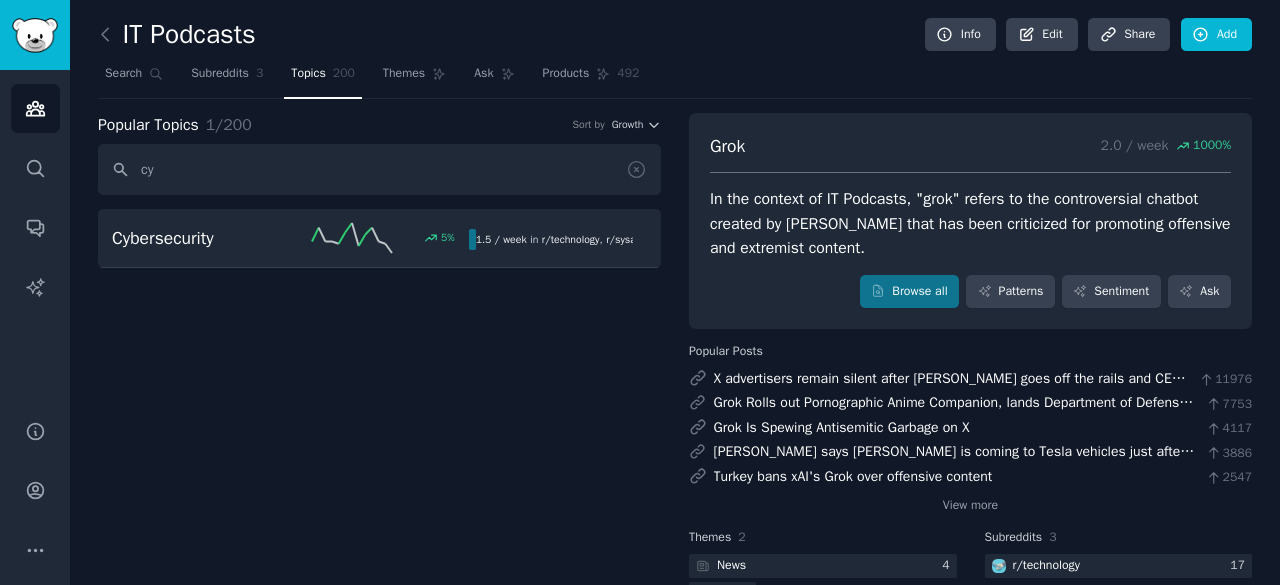 type on "c" 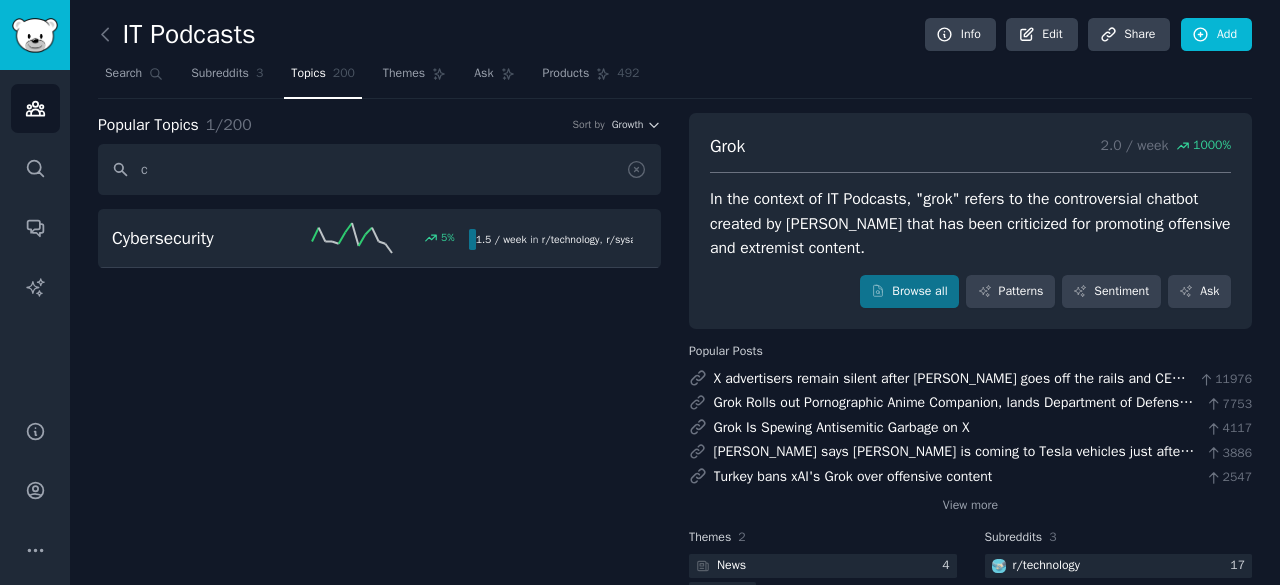 type 